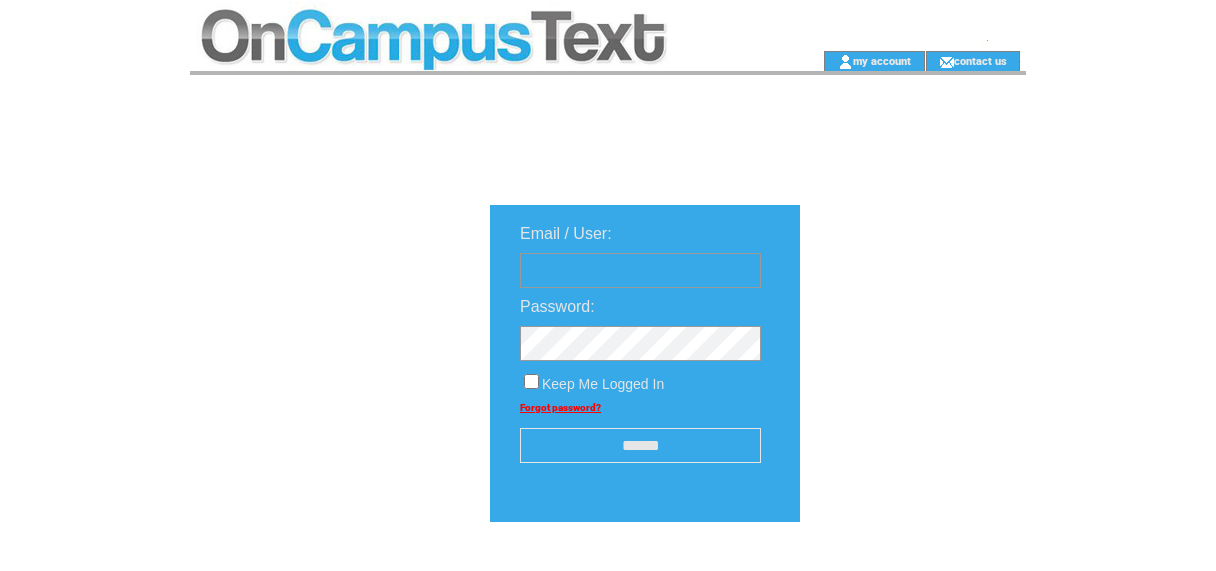 scroll, scrollTop: 0, scrollLeft: 0, axis: both 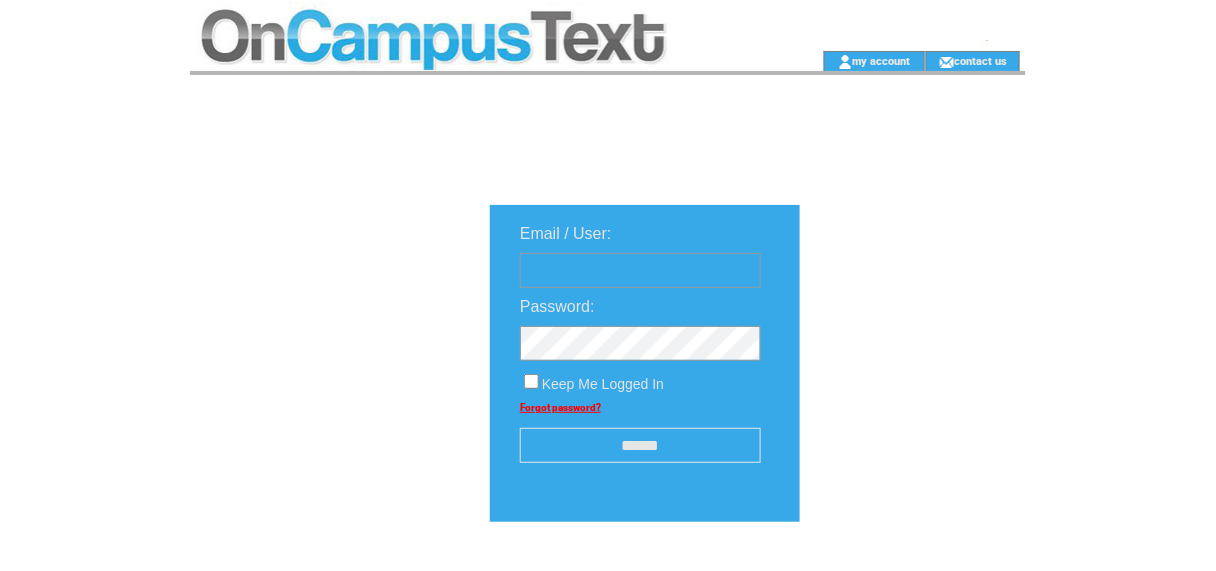 type on "********" 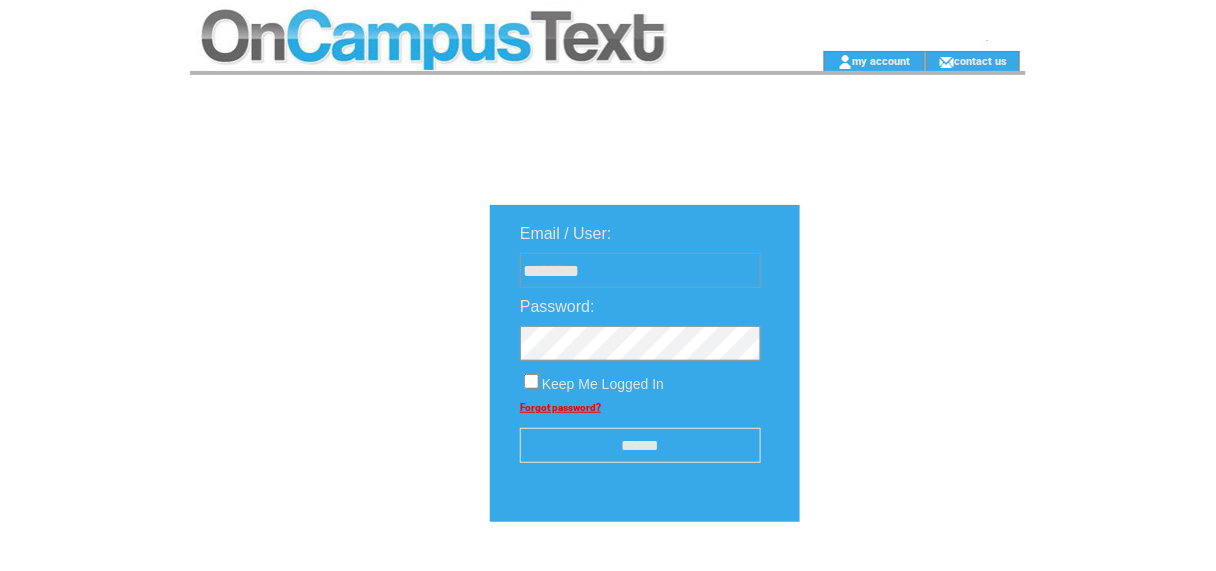 click on "******" at bounding box center [640, 445] 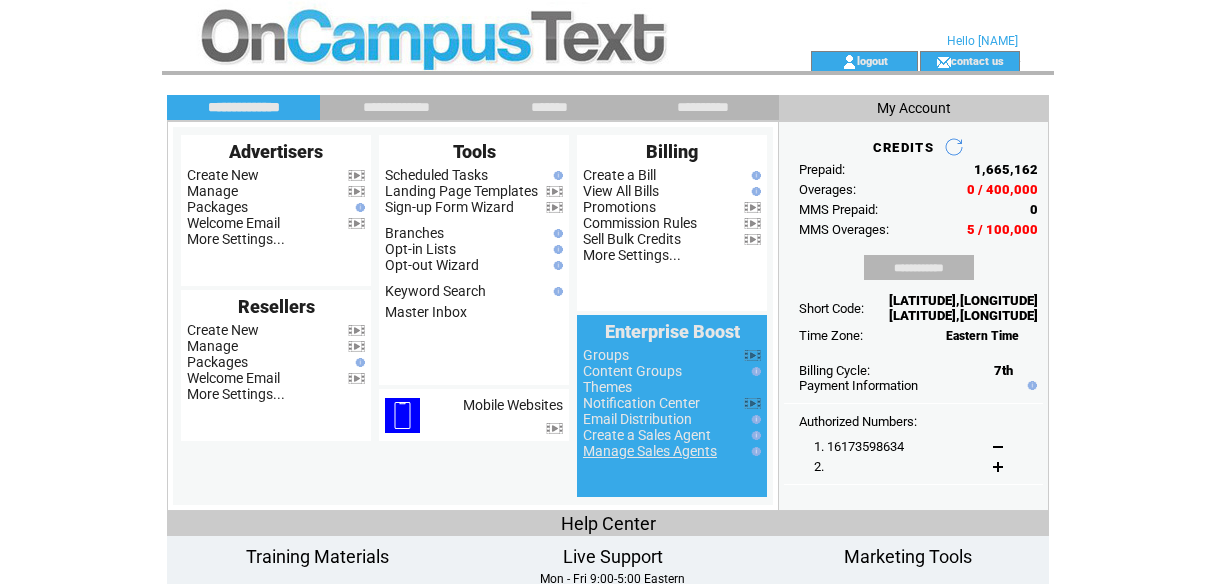 scroll, scrollTop: 0, scrollLeft: 0, axis: both 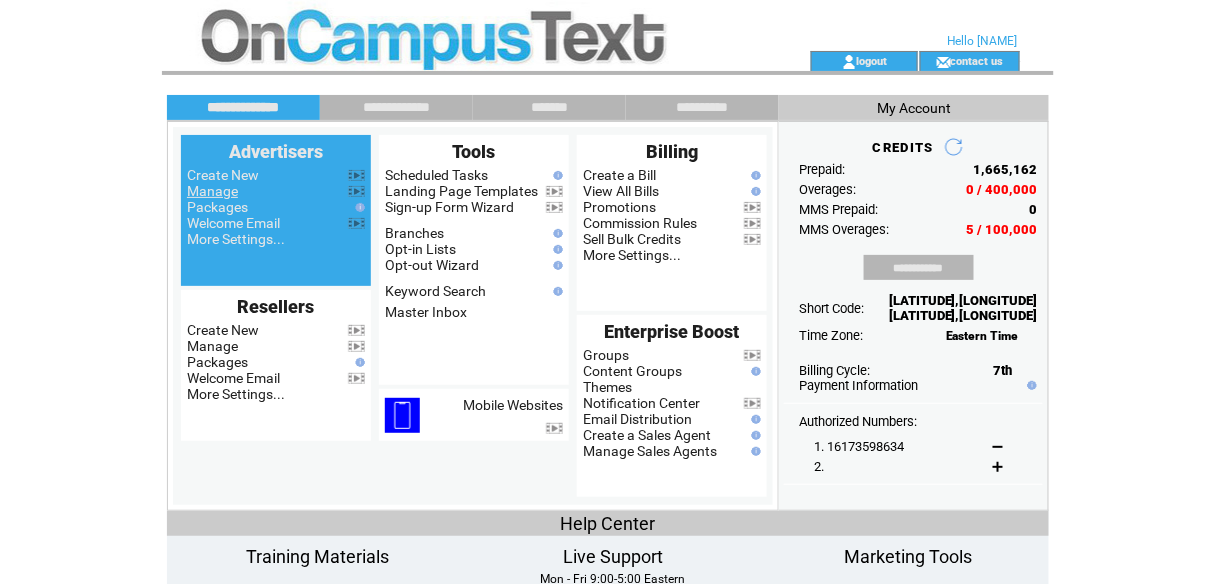click on "Manage" at bounding box center (212, 191) 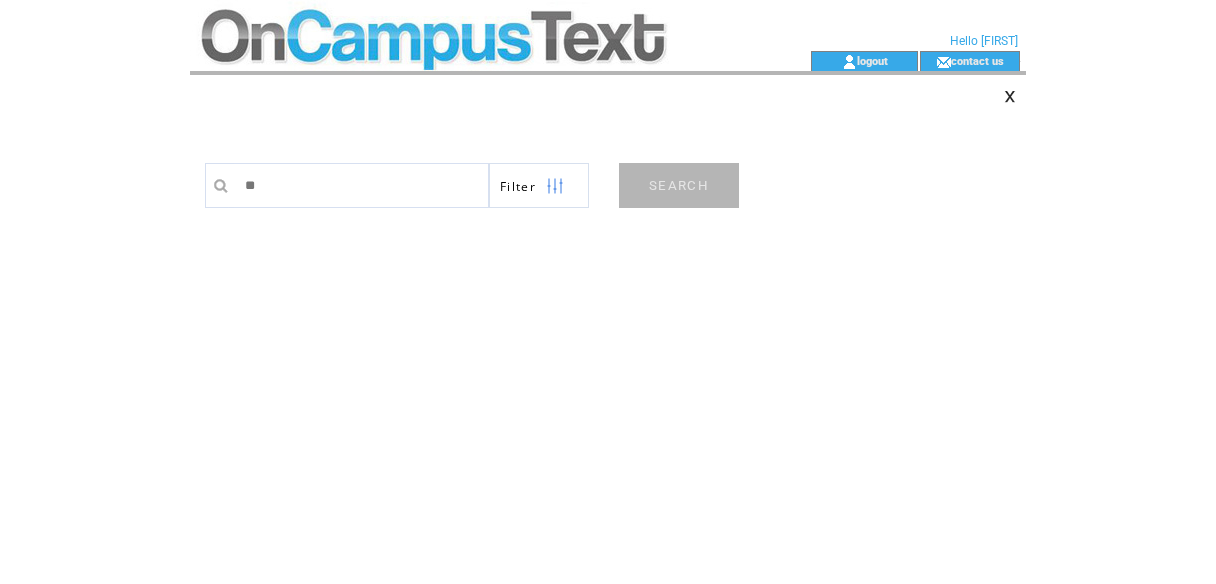 scroll, scrollTop: 0, scrollLeft: 0, axis: both 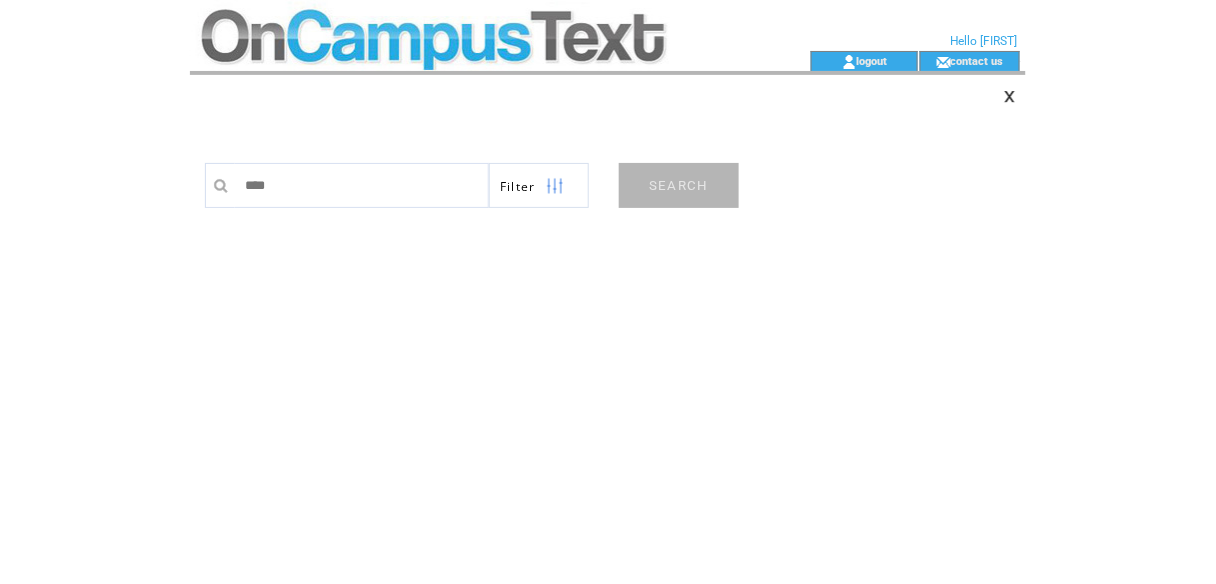 type on "**********" 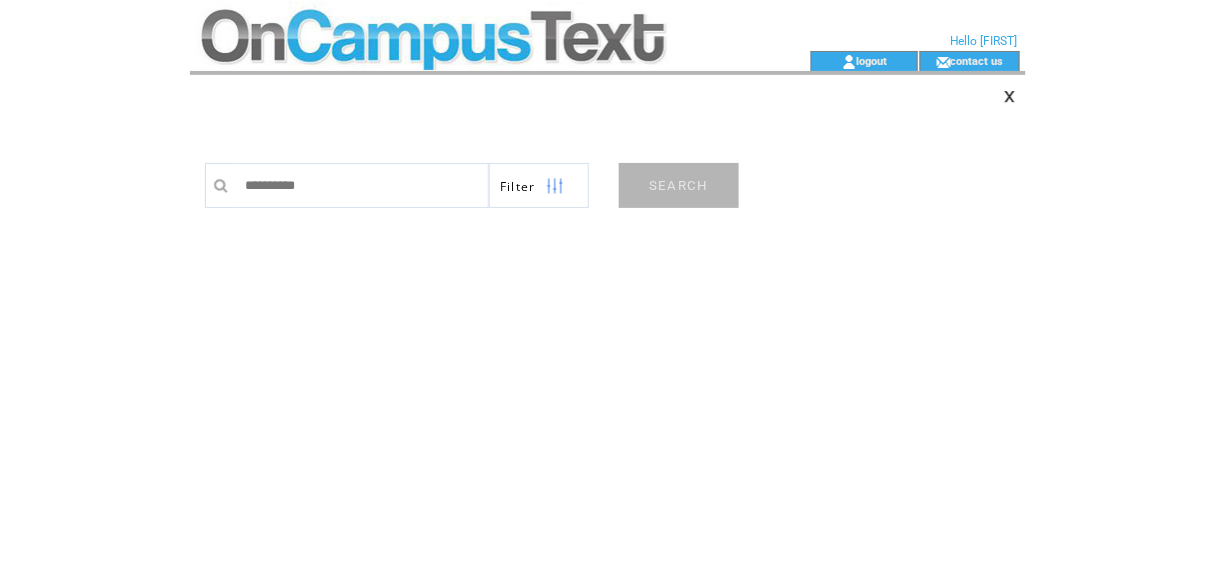 click on "SEARCH" at bounding box center [679, 185] 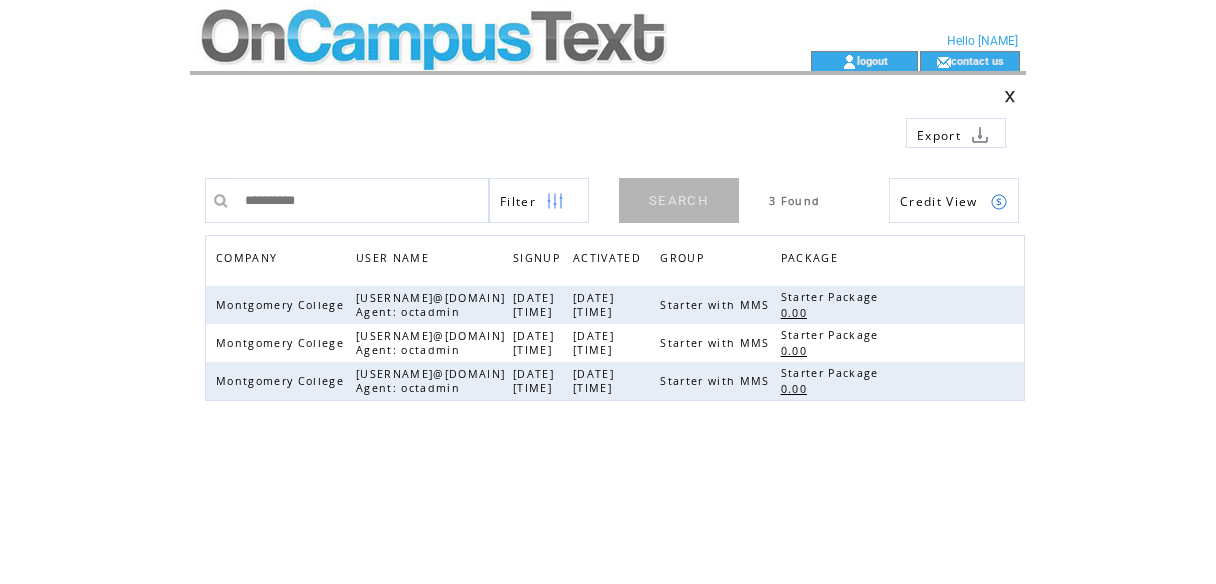 scroll, scrollTop: 0, scrollLeft: 0, axis: both 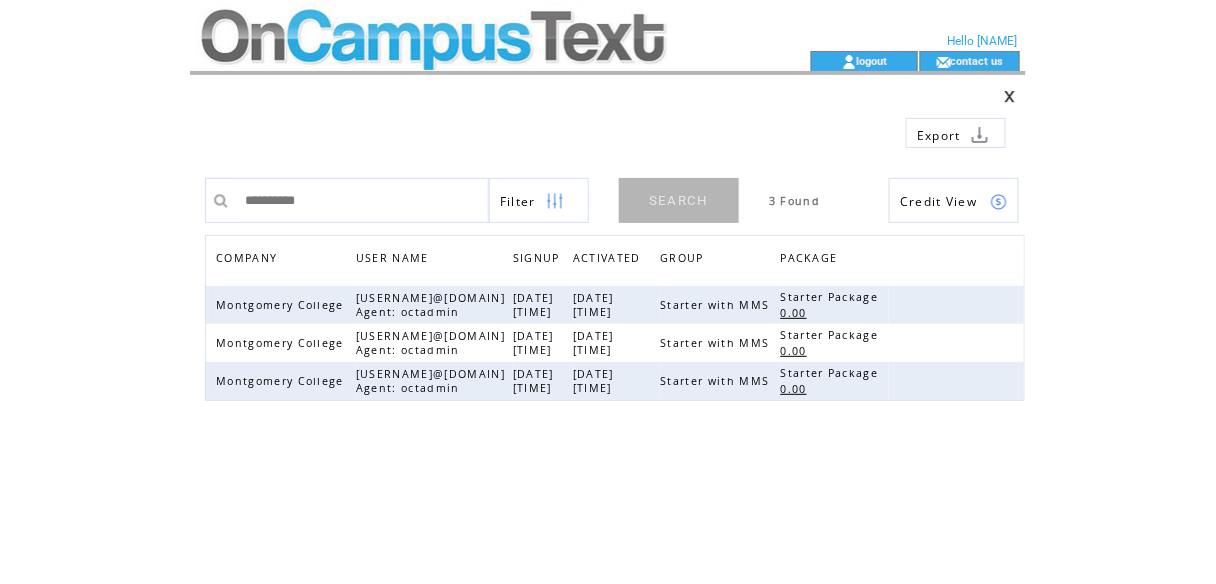 click on "Credit View" at bounding box center (939, 201) 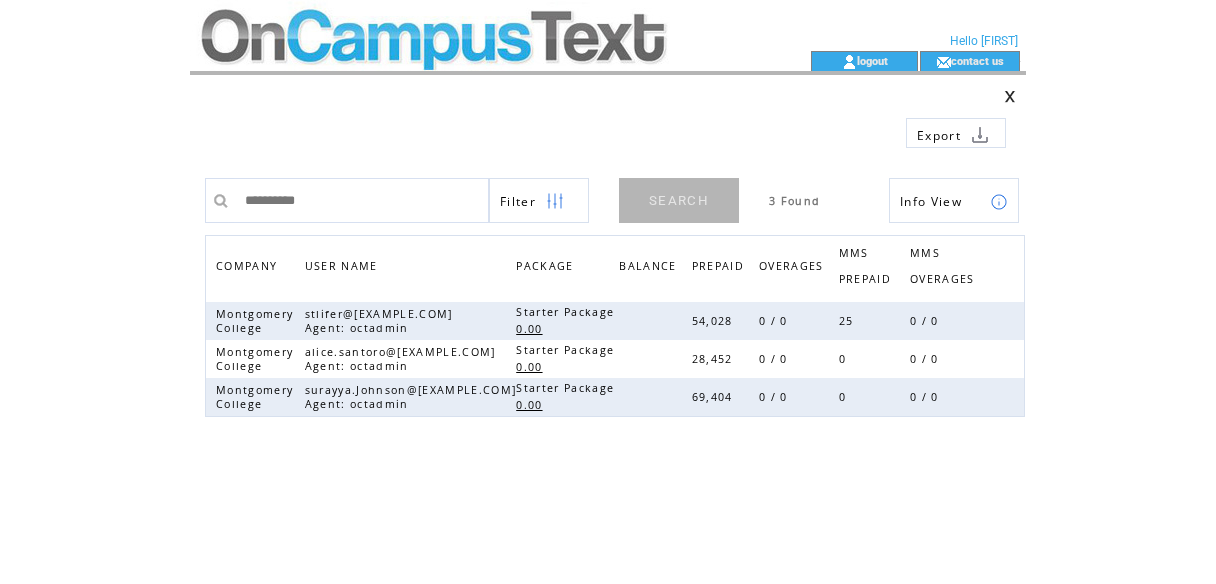 scroll, scrollTop: 0, scrollLeft: 0, axis: both 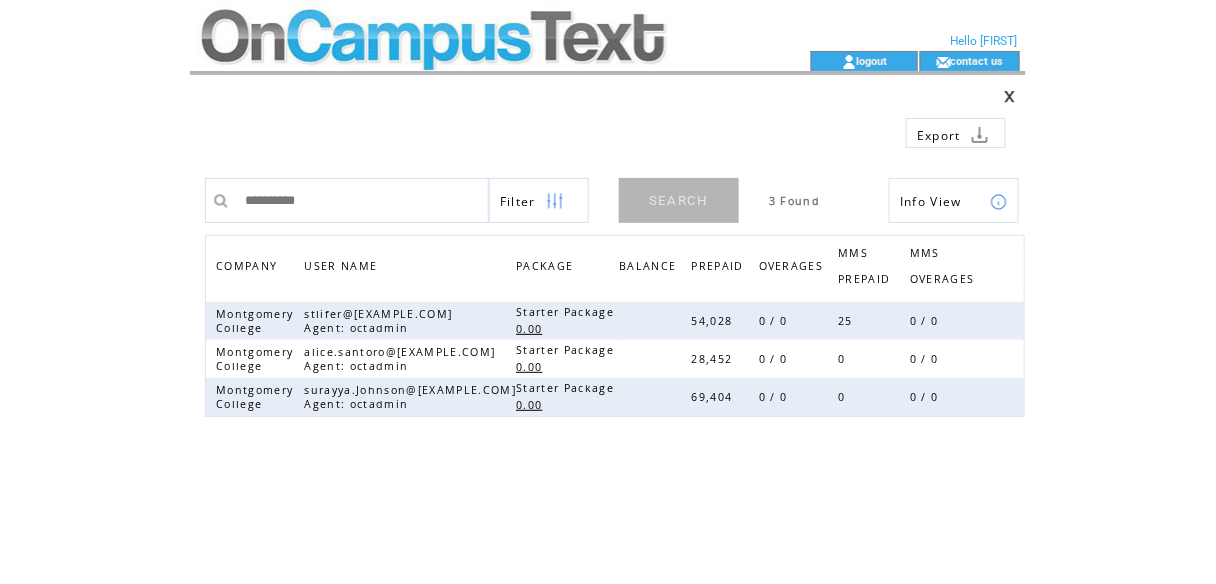 click on "Info View" at bounding box center [931, 201] 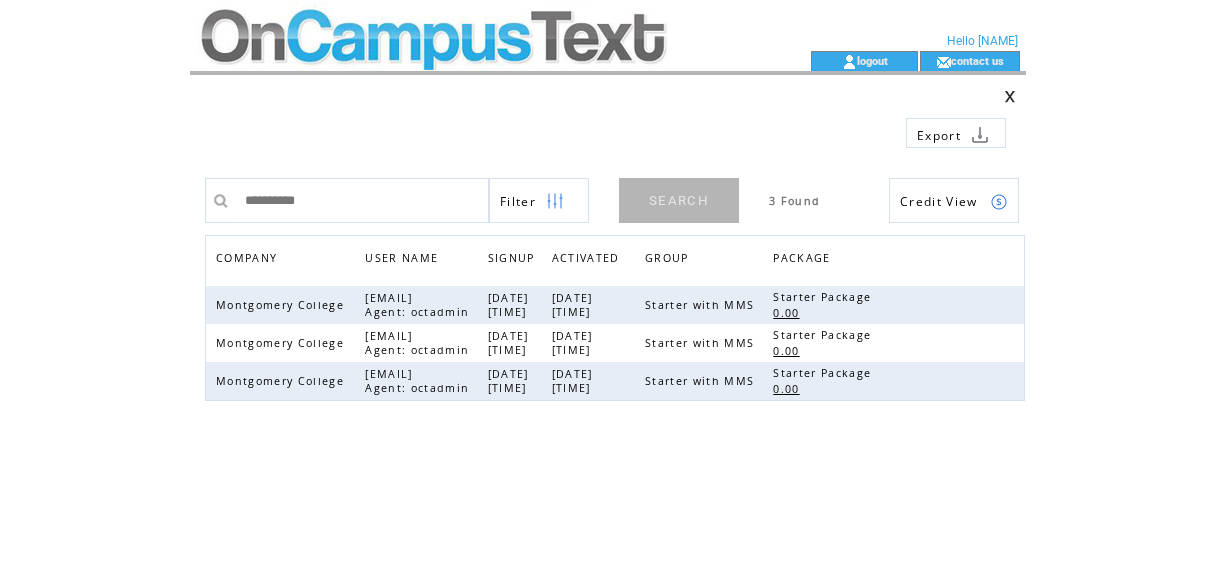scroll, scrollTop: 0, scrollLeft: 0, axis: both 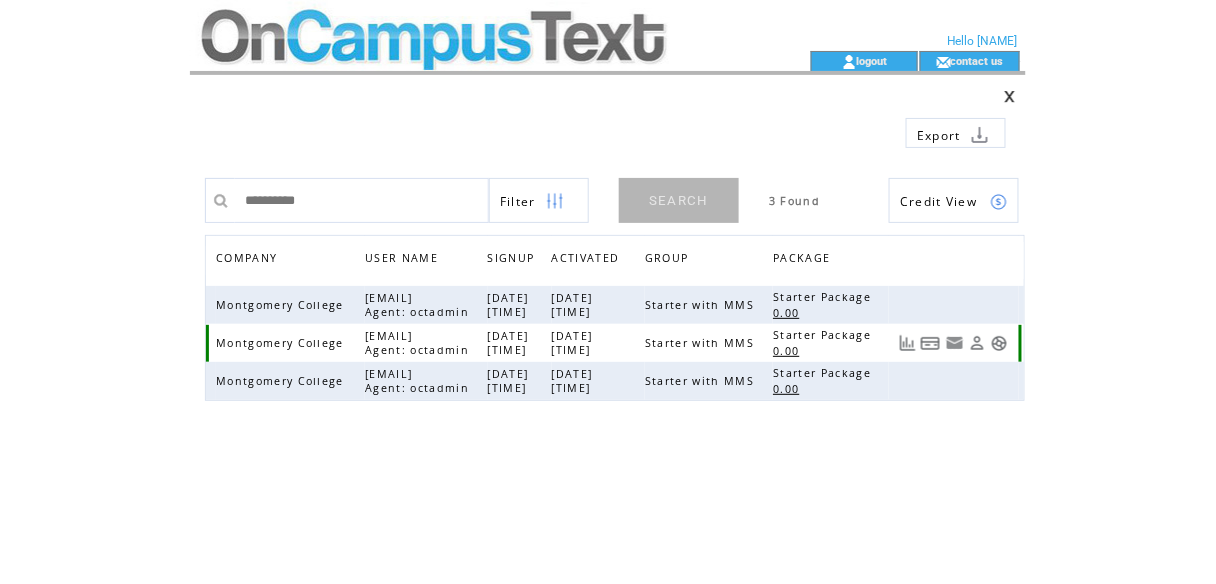 click at bounding box center [977, 343] 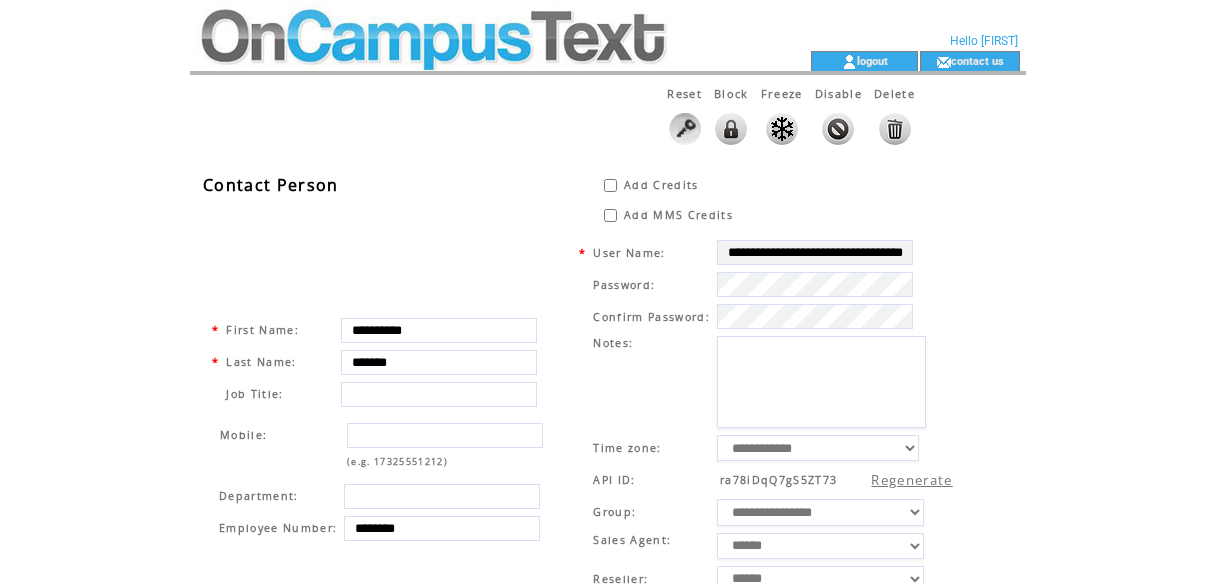 scroll, scrollTop: 0, scrollLeft: 0, axis: both 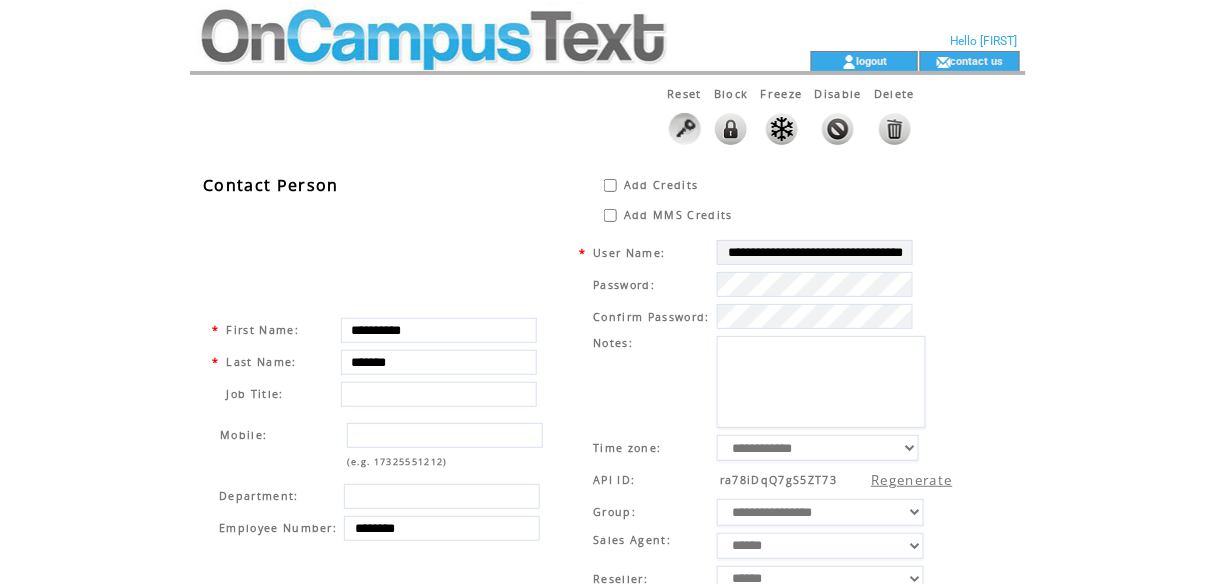click at bounding box center (464, 25) 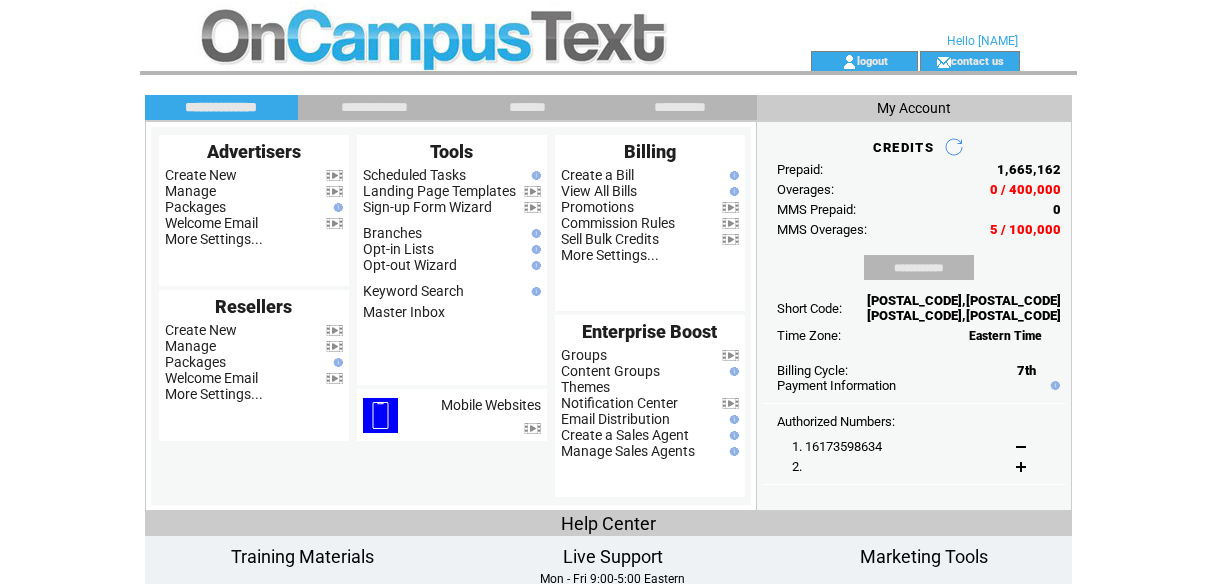scroll, scrollTop: 0, scrollLeft: 0, axis: both 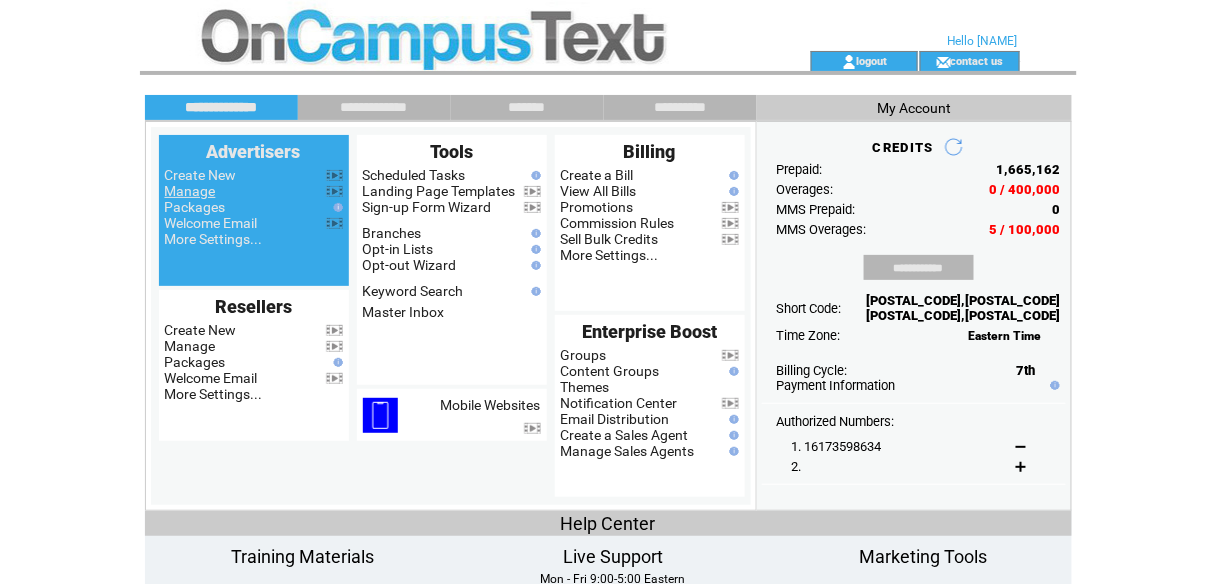 click on "Manage" at bounding box center [190, 191] 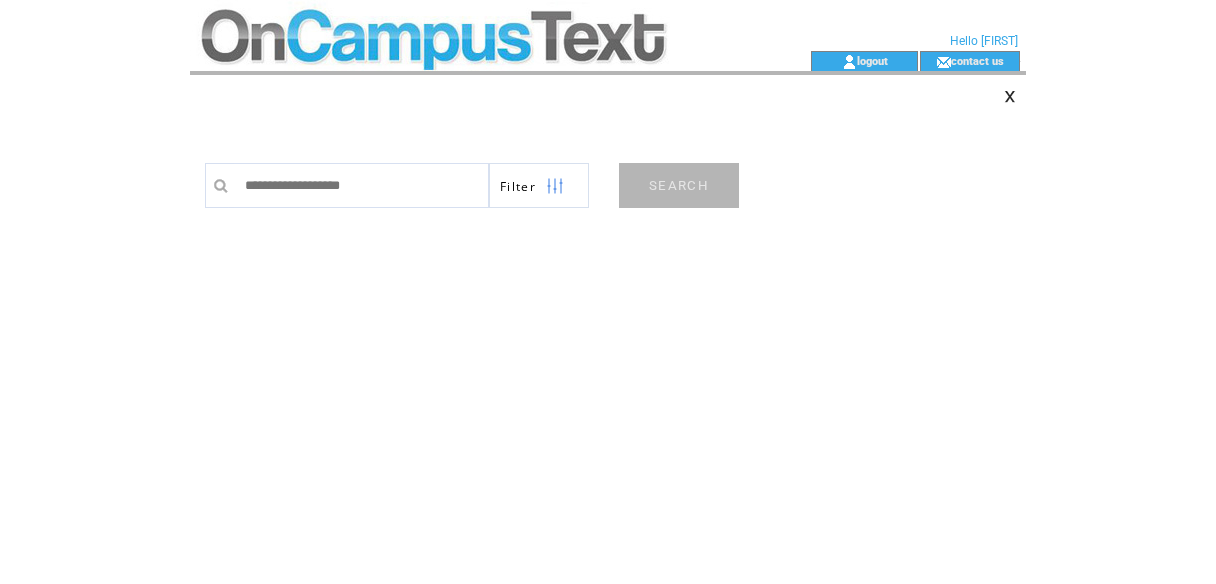 scroll, scrollTop: 0, scrollLeft: 0, axis: both 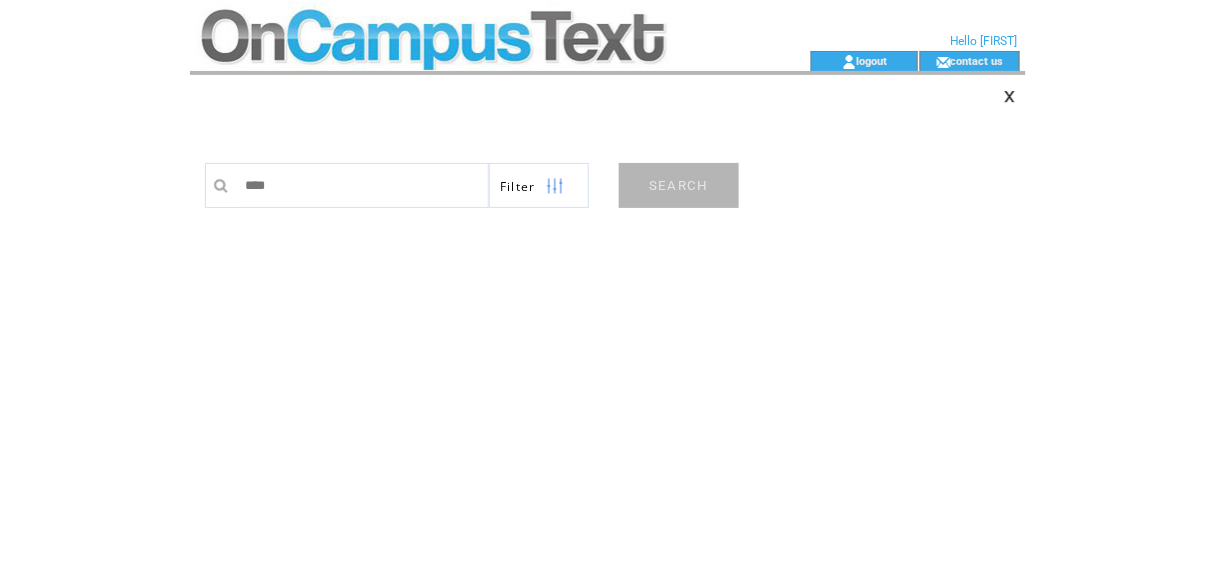 type on "**********" 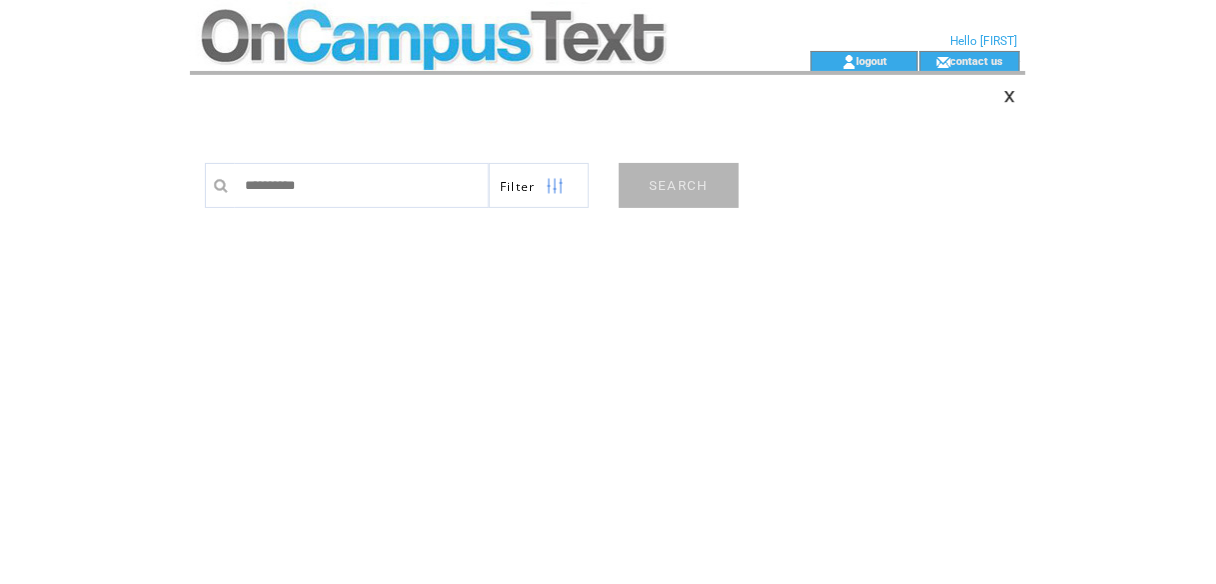 click on "SEARCH" at bounding box center [679, 185] 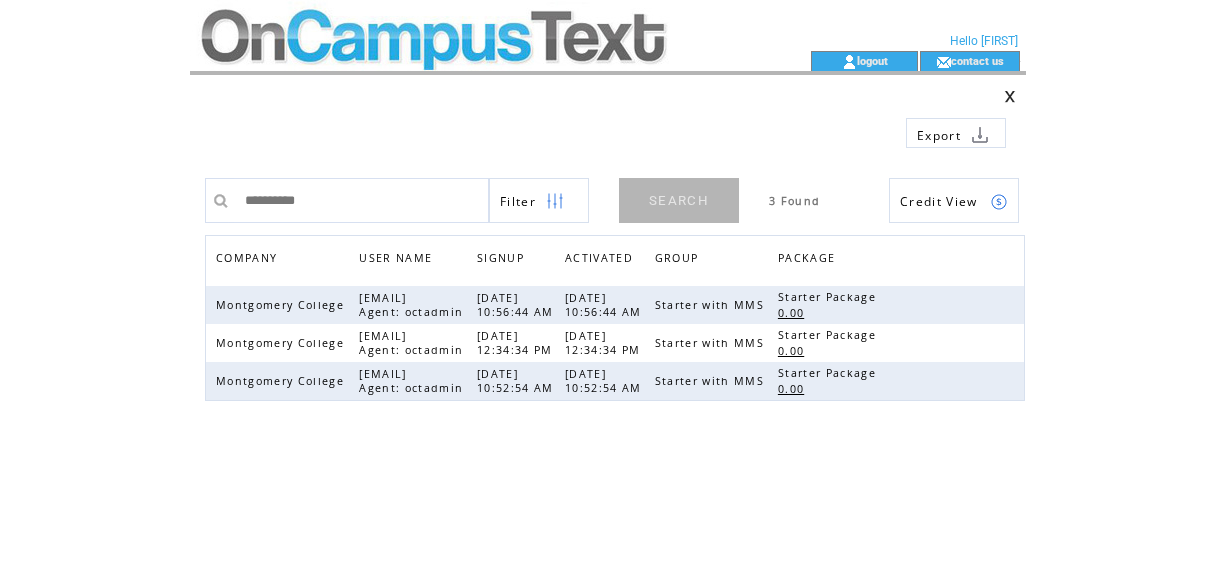 scroll, scrollTop: 0, scrollLeft: 0, axis: both 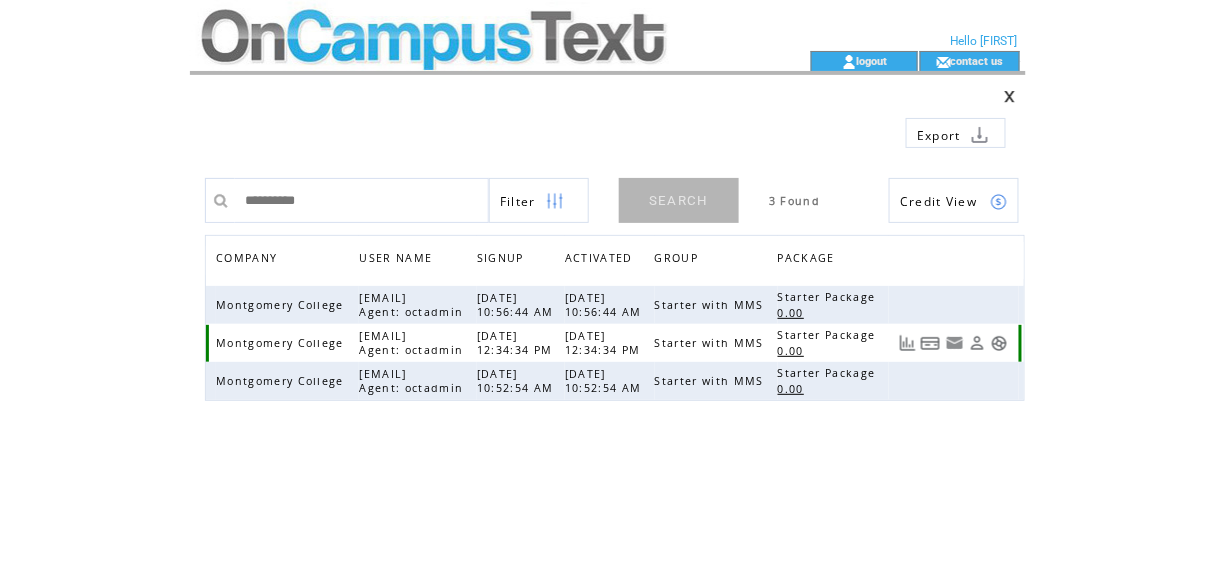 click at bounding box center (999, 343) 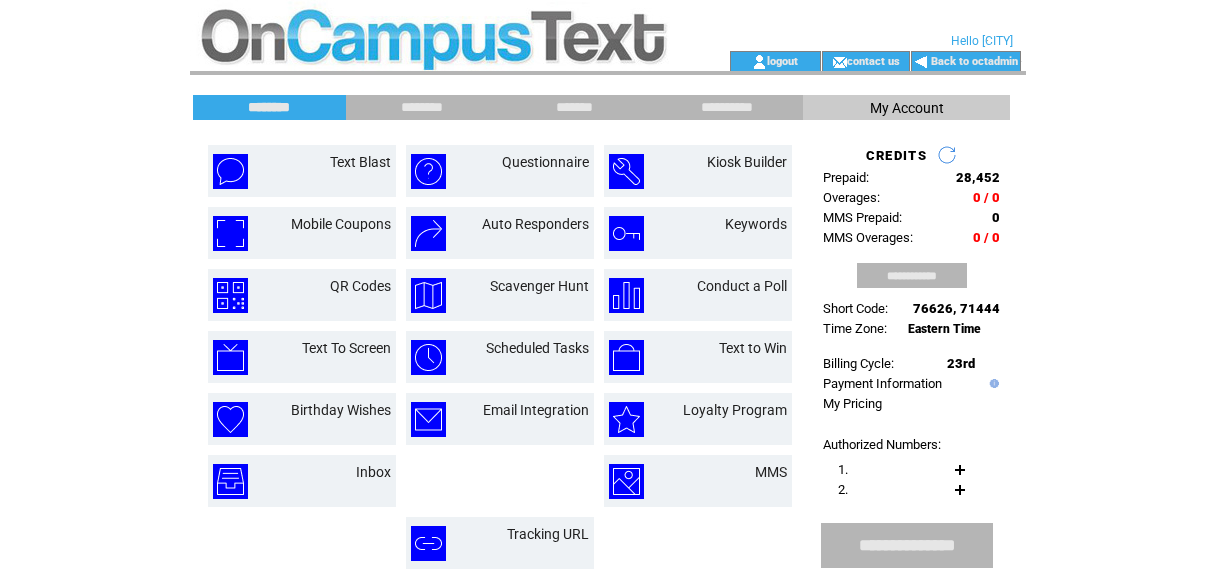 scroll, scrollTop: 0, scrollLeft: 0, axis: both 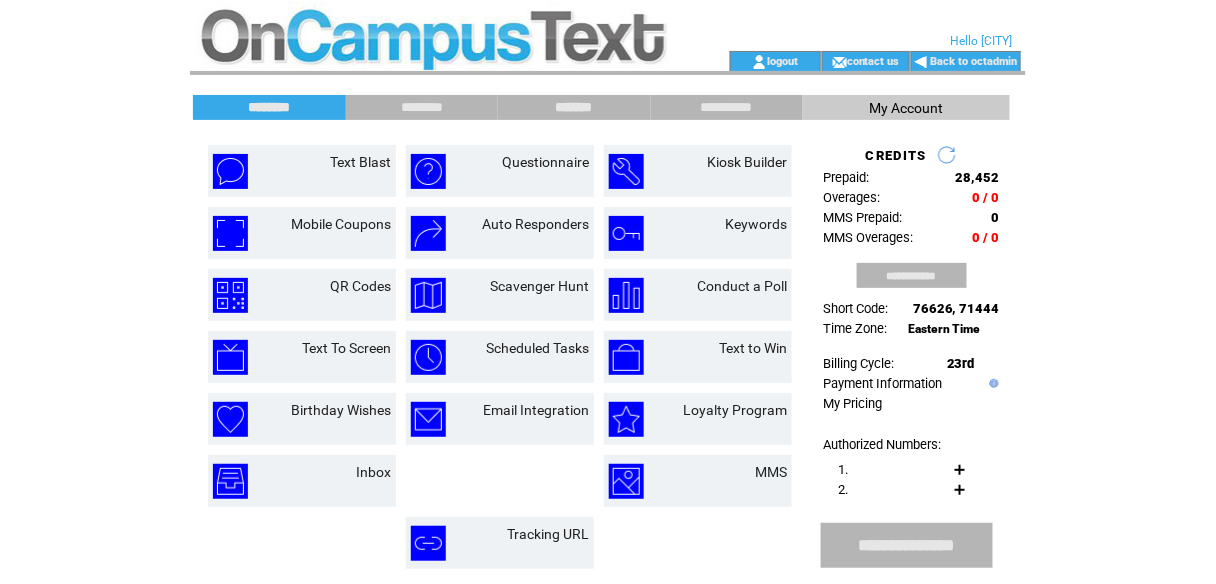 click on "*******" at bounding box center [574, 107] 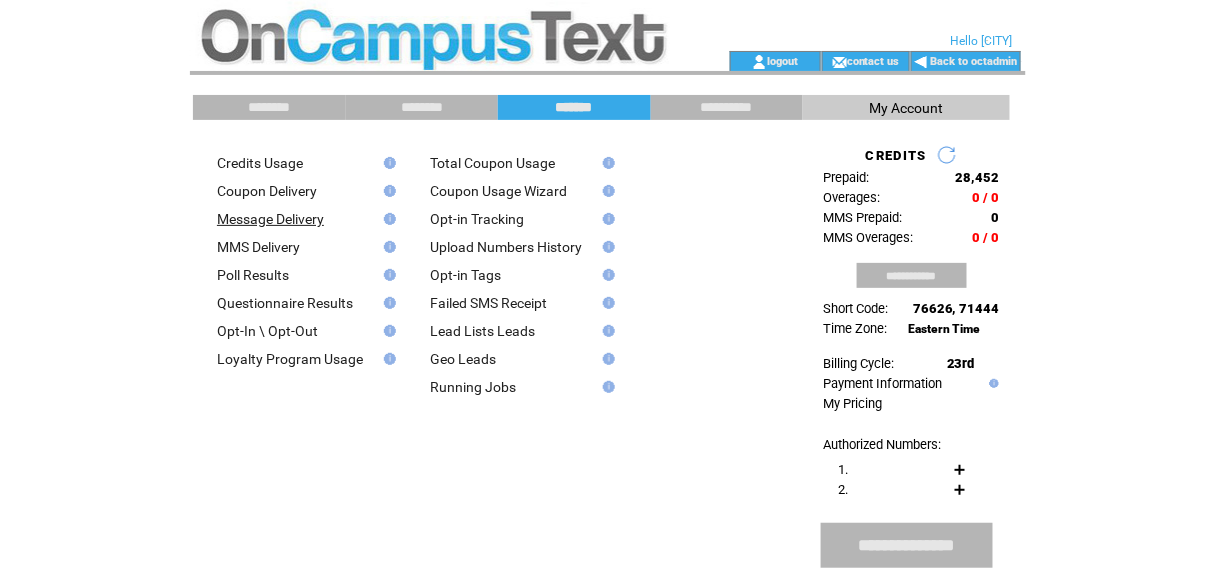 click on "Message Delivery" at bounding box center (270, 219) 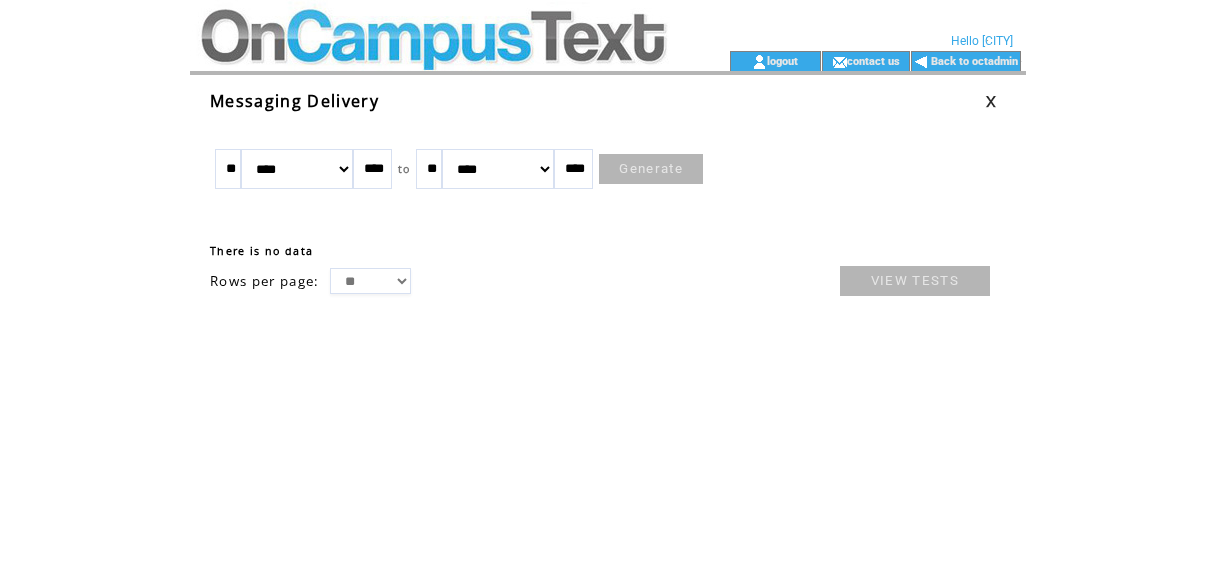 scroll, scrollTop: 0, scrollLeft: 0, axis: both 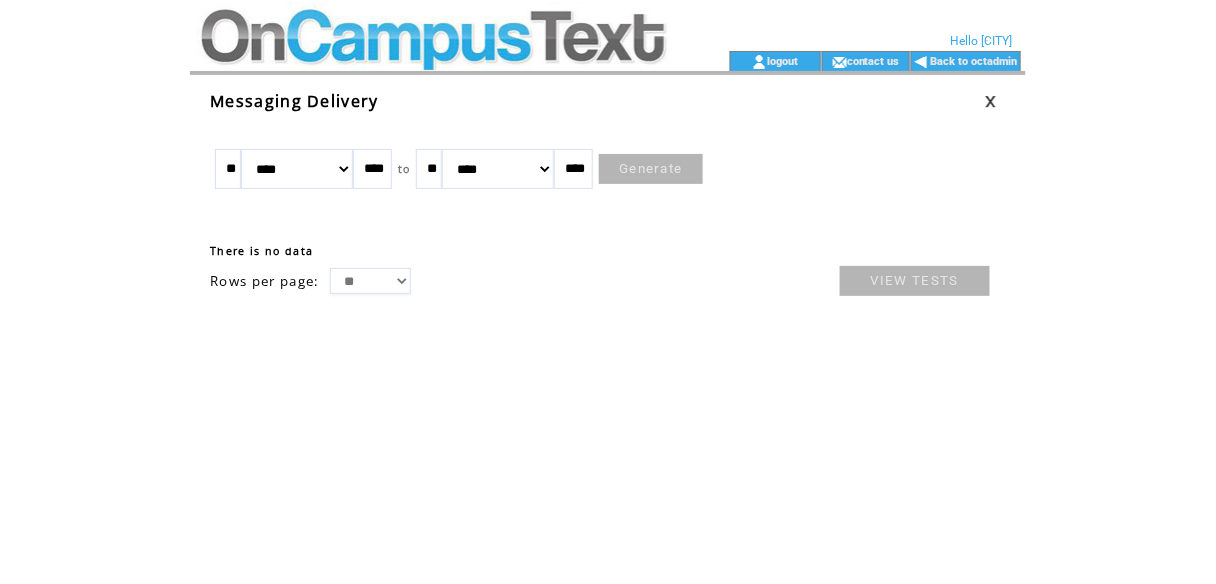 click on "******* 		 ******** 		 ***** 		 ***** 		 *** 		 **** 		 **** 		 ****** 		 ********* 		 ******* 		 ******** 		 ********" at bounding box center [297, 169] 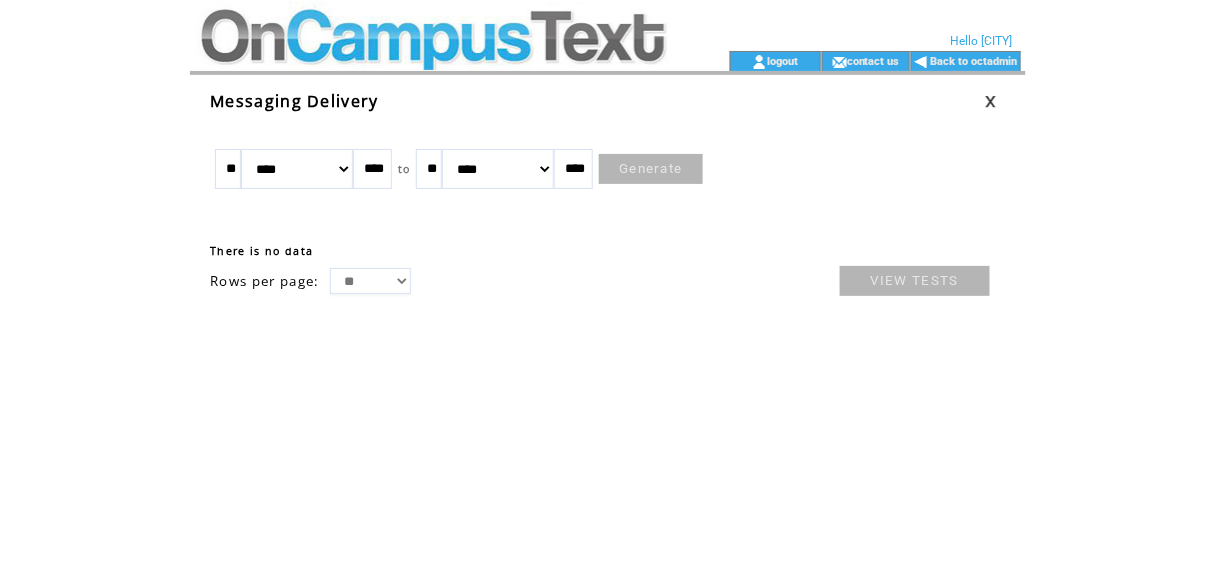 select on "*" 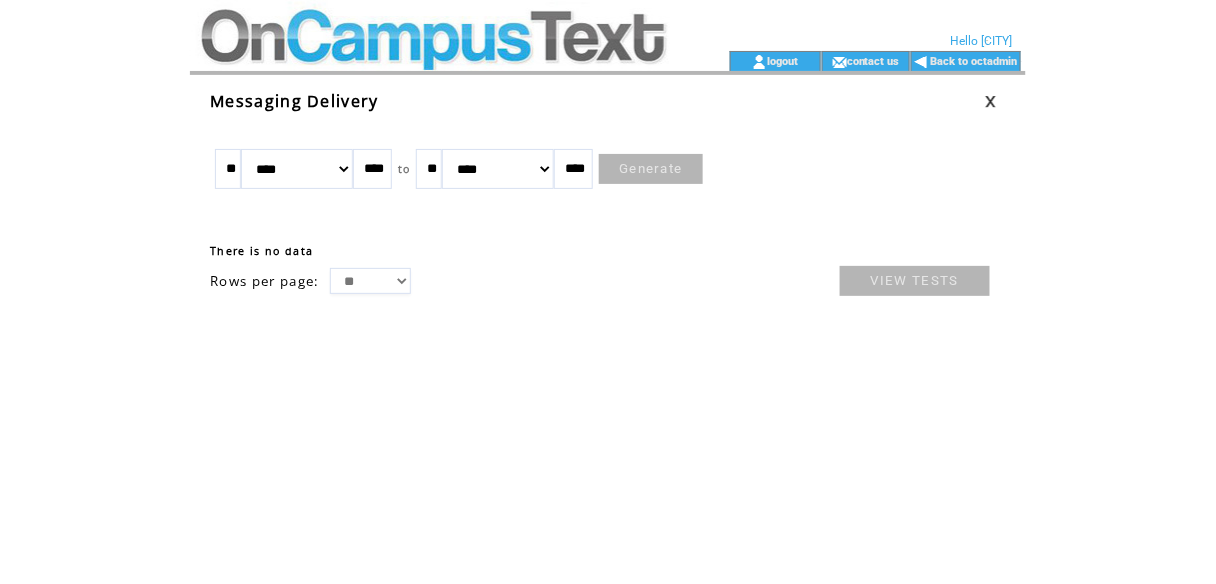 click on "******* 		 ******** 		 ***** 		 ***** 		 *** 		 **** 		 **** 		 ****** 		 ********* 		 ******* 		 ******** 		 ********" at bounding box center [297, 169] 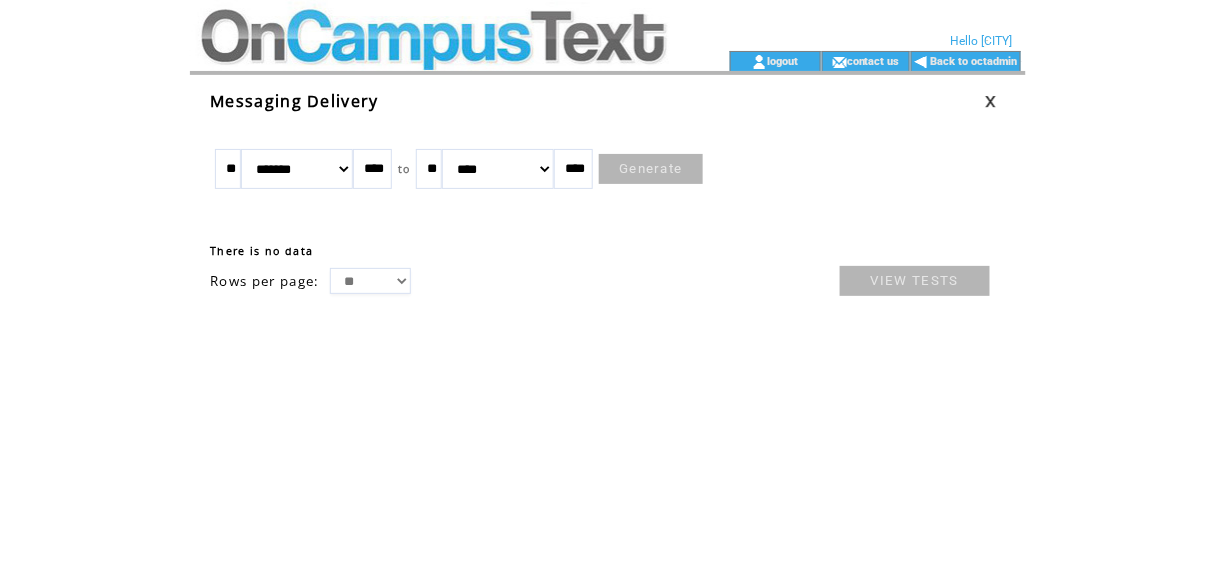 click on "Generate" at bounding box center (651, 169) 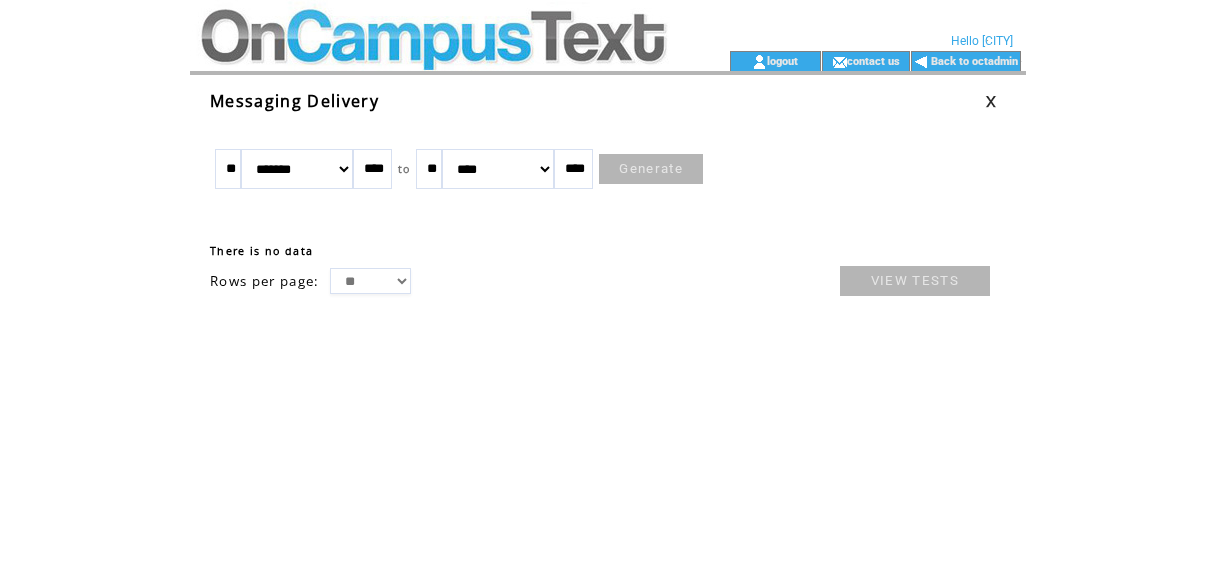 scroll, scrollTop: 0, scrollLeft: 0, axis: both 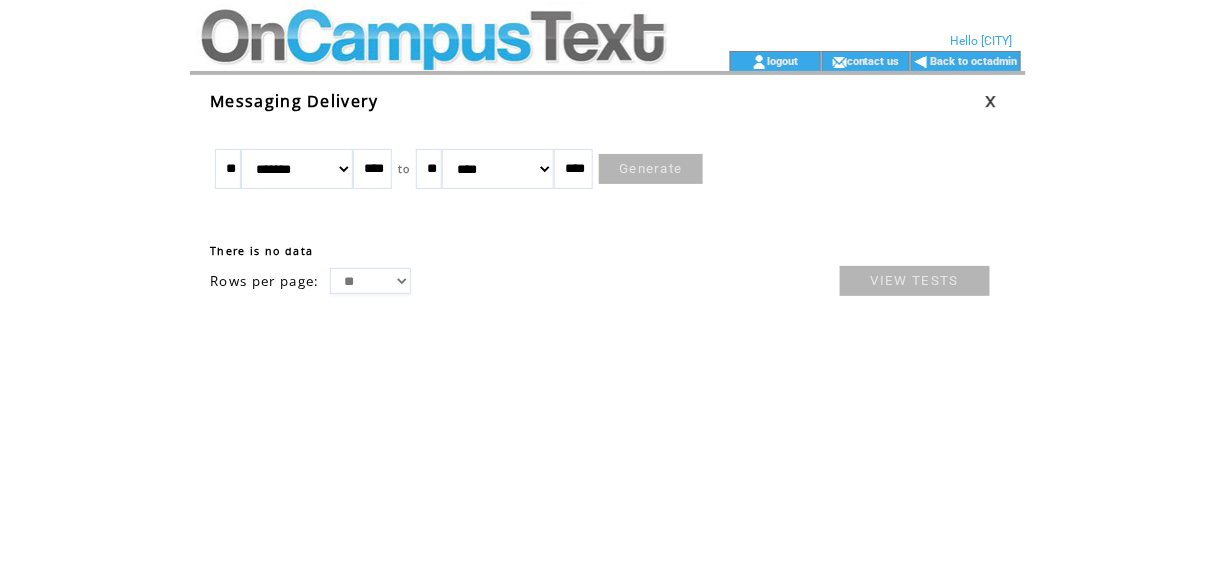 click on "Generate" at bounding box center [651, 169] 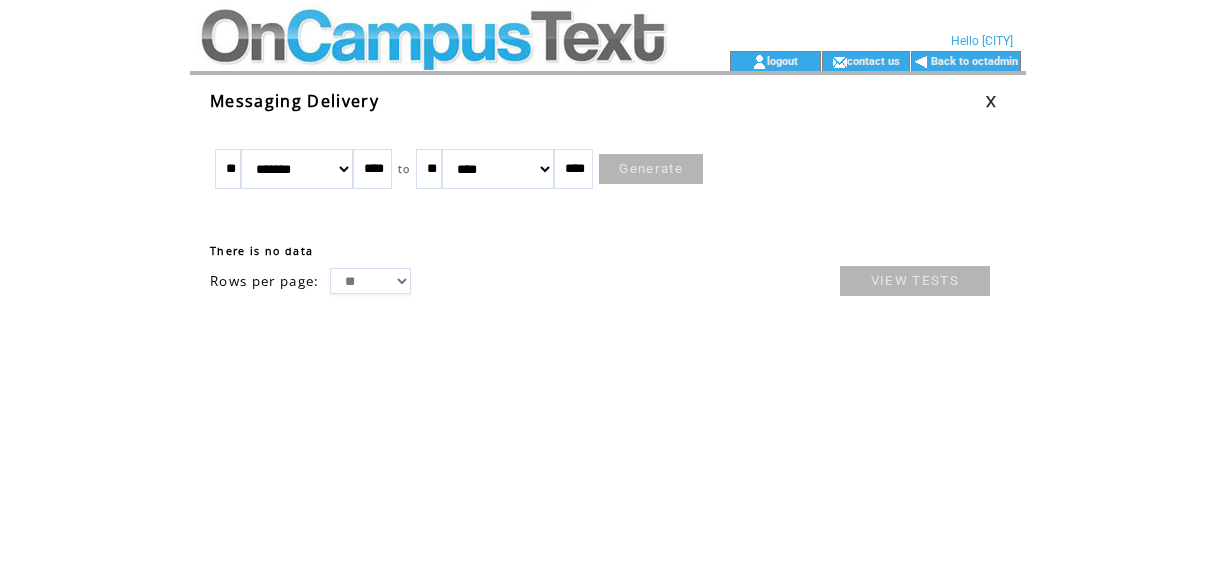 scroll, scrollTop: 0, scrollLeft: 0, axis: both 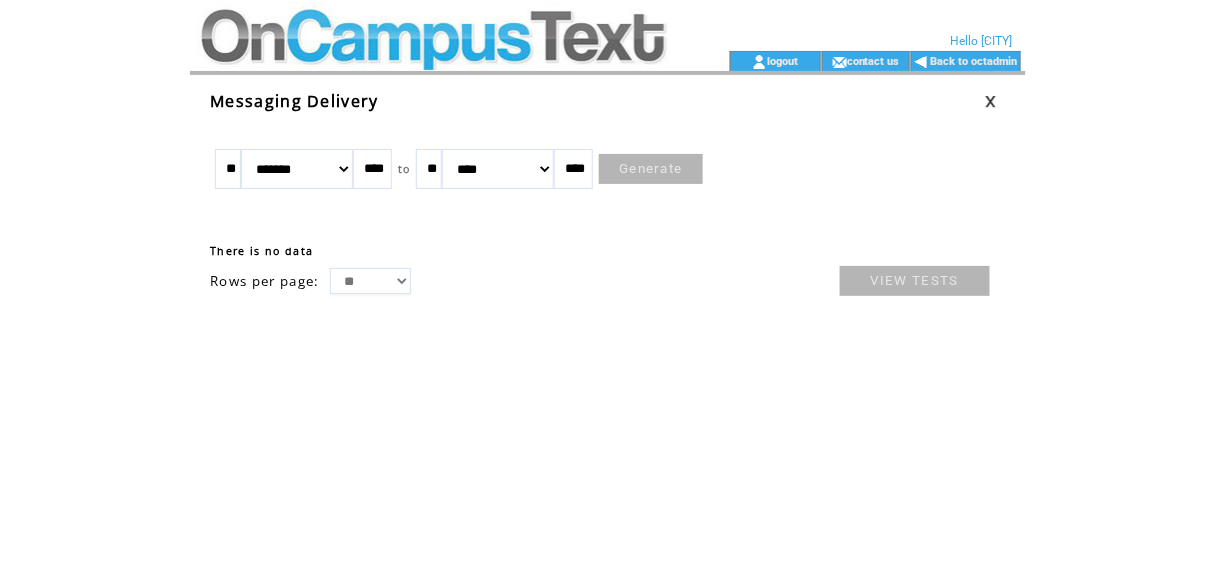 click at bounding box center [432, 25] 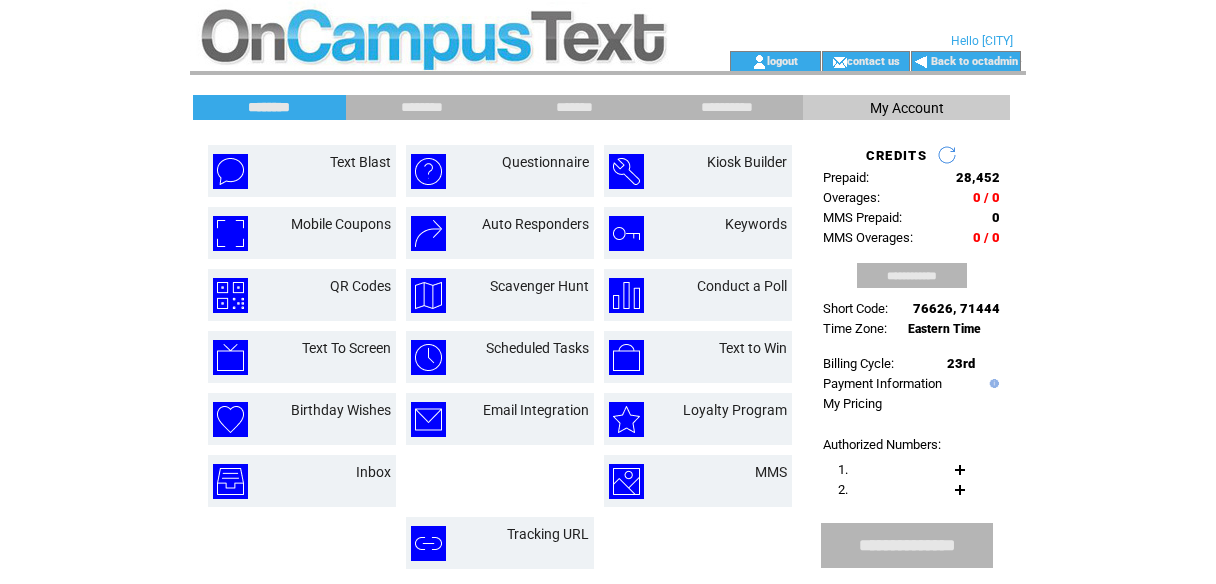 scroll, scrollTop: 0, scrollLeft: 0, axis: both 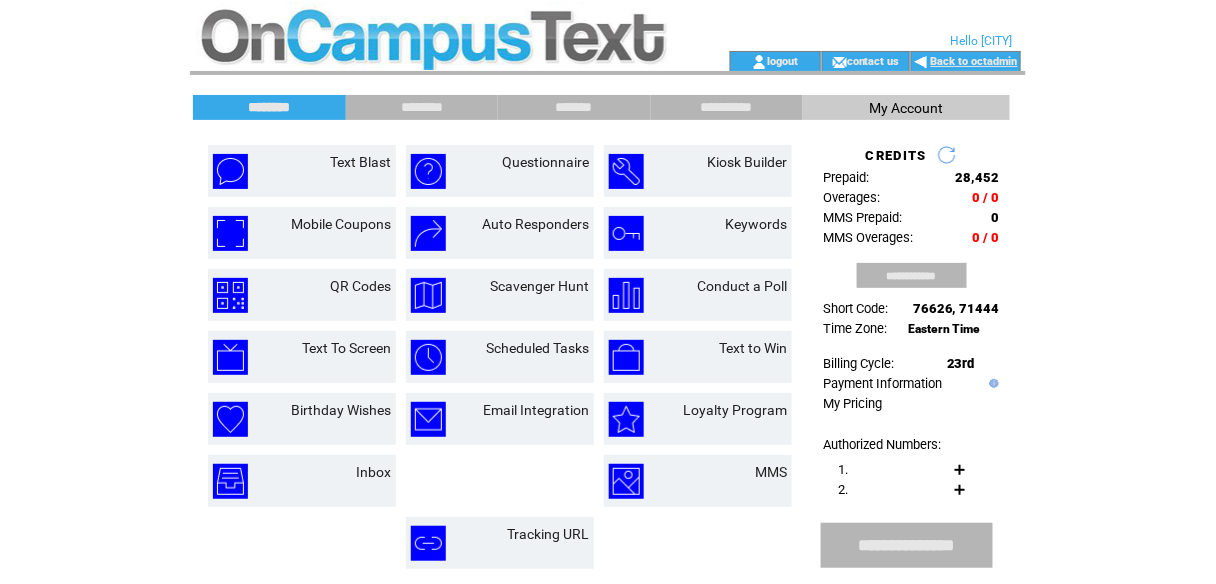 click on "Back to octadmin" at bounding box center (974, 61) 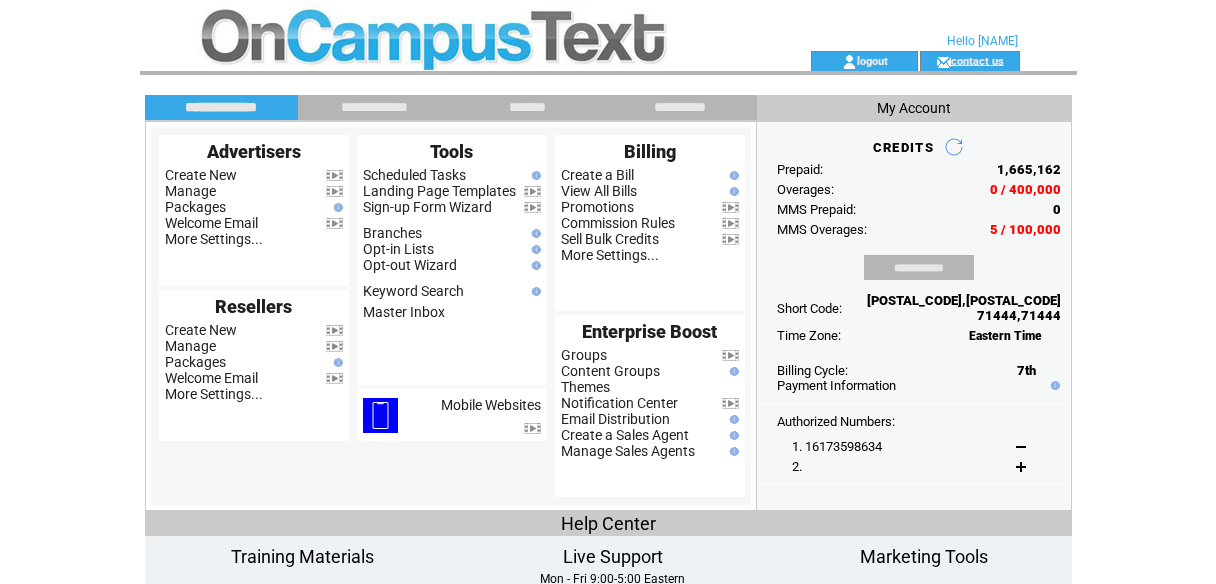 scroll, scrollTop: 0, scrollLeft: 0, axis: both 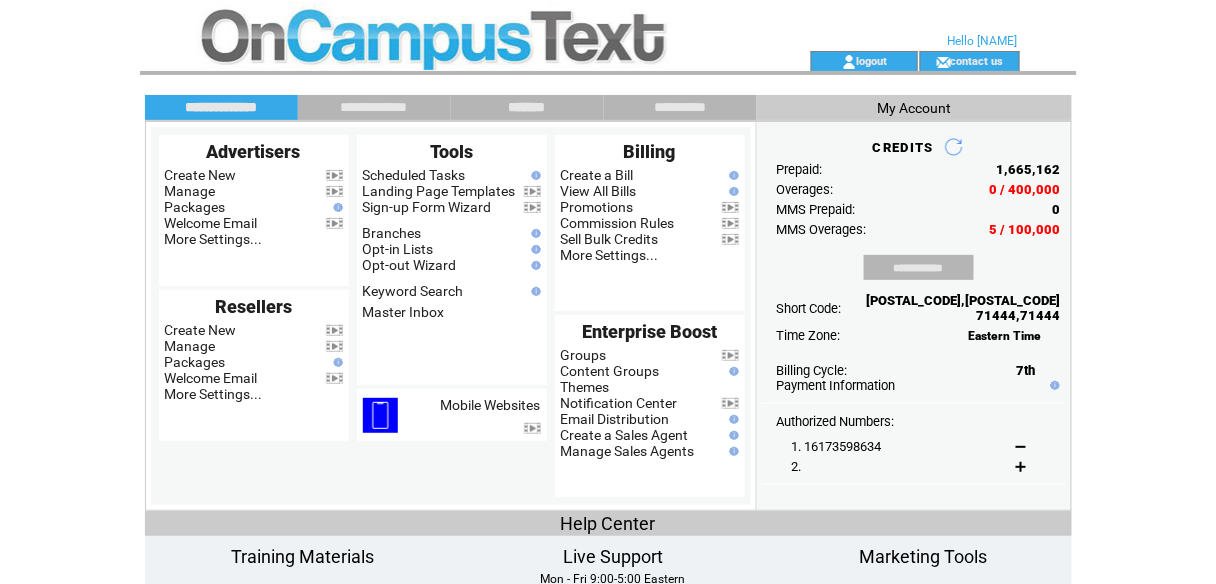 click on "*******" at bounding box center (527, 107) 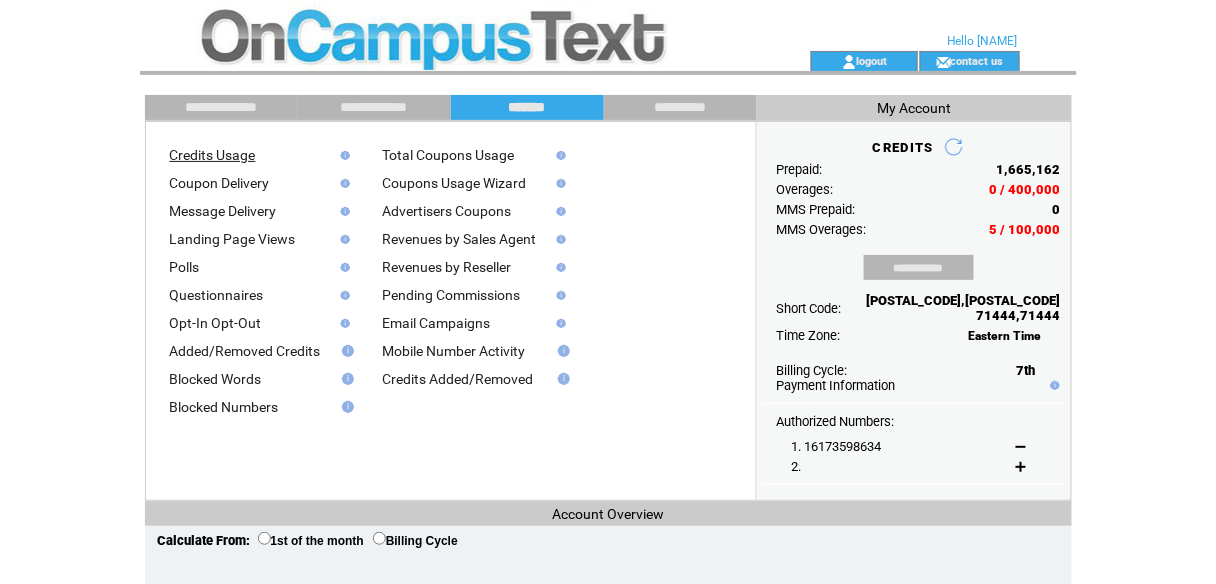 click on "Credits Usage" at bounding box center [213, 155] 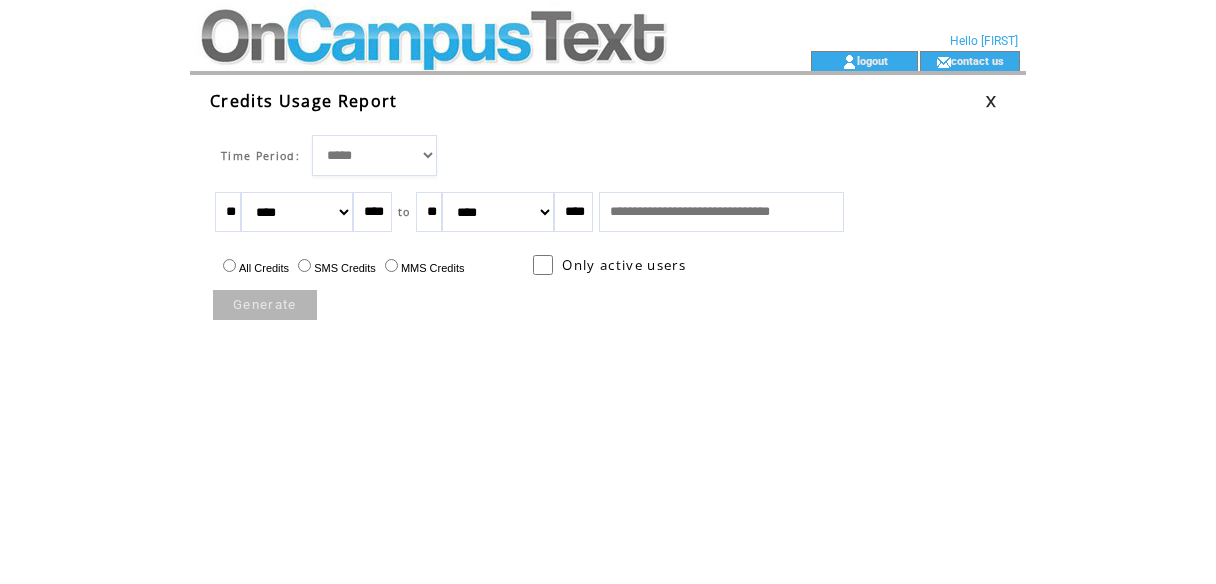 scroll, scrollTop: 0, scrollLeft: 0, axis: both 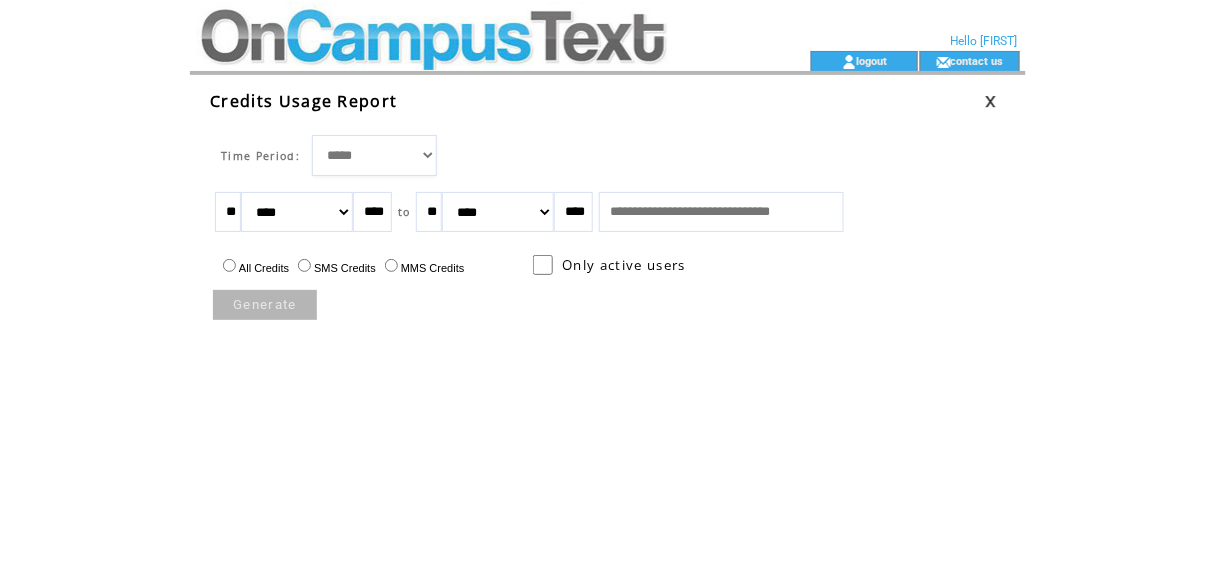 drag, startPoint x: 248, startPoint y: 210, endPoint x: 147, endPoint y: 191, distance: 102.77159 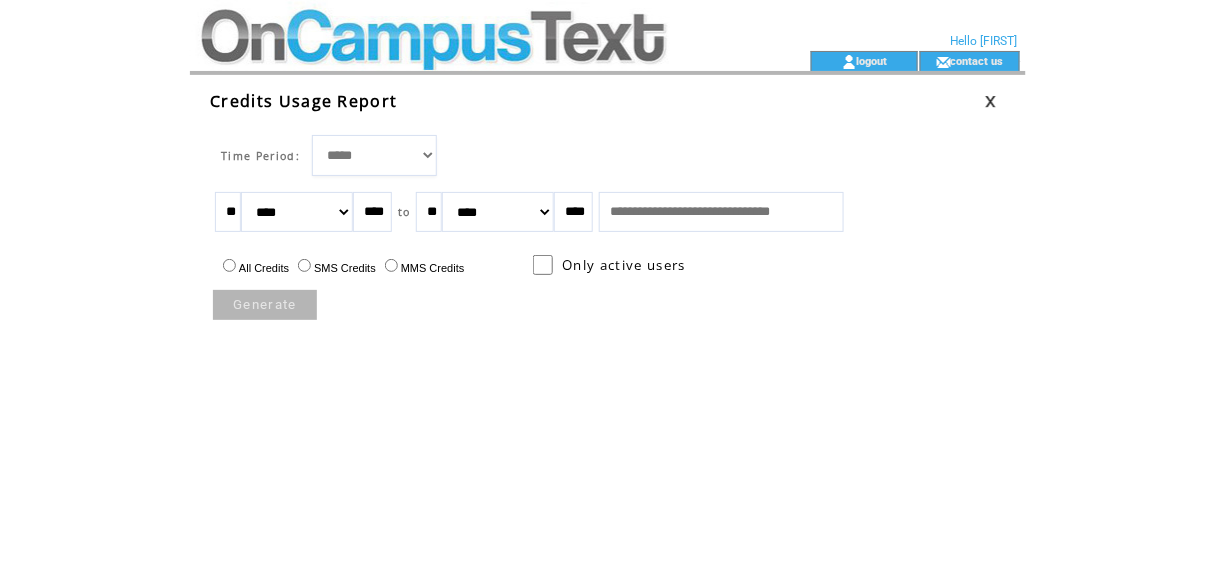 click on "**********" 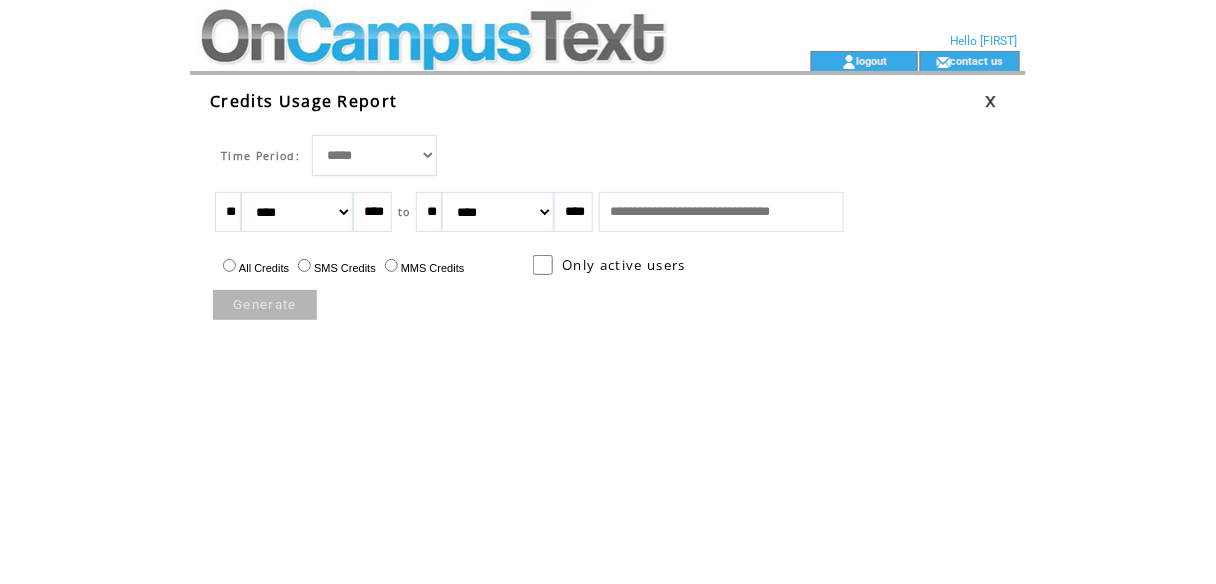 type on "*" 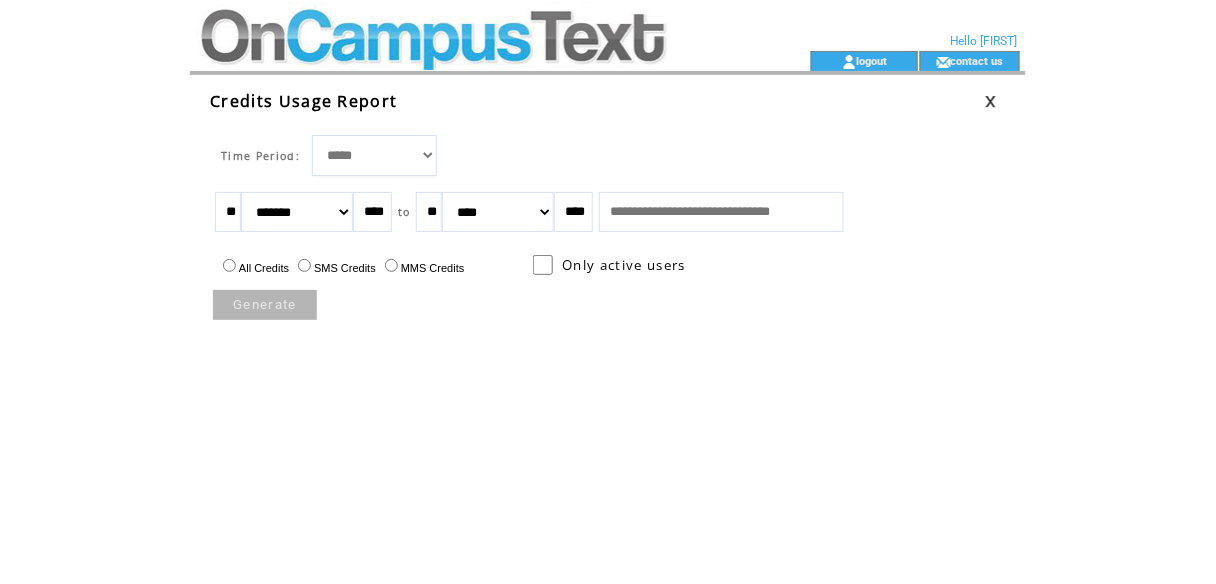 click on "******* 		 ******** 		 ***** 		 ***** 		 *** 		 **** 		 **** 		 ****** 		 ********* 		 ******* 		 ******** 		 ********" at bounding box center (297, 212) 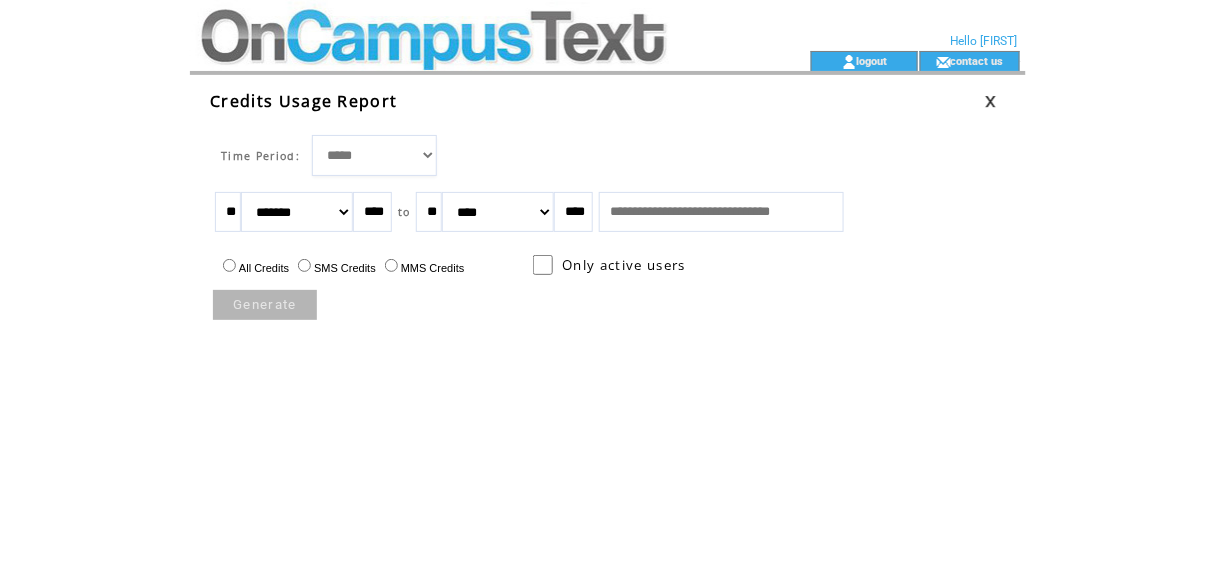 click on "******* 		 ******** 		 ***** 		 ***** 		 *** 		 **** 		 **** 		 ****** 		 ********* 		 ******* 		 ******** 		 ********" at bounding box center [297, 212] 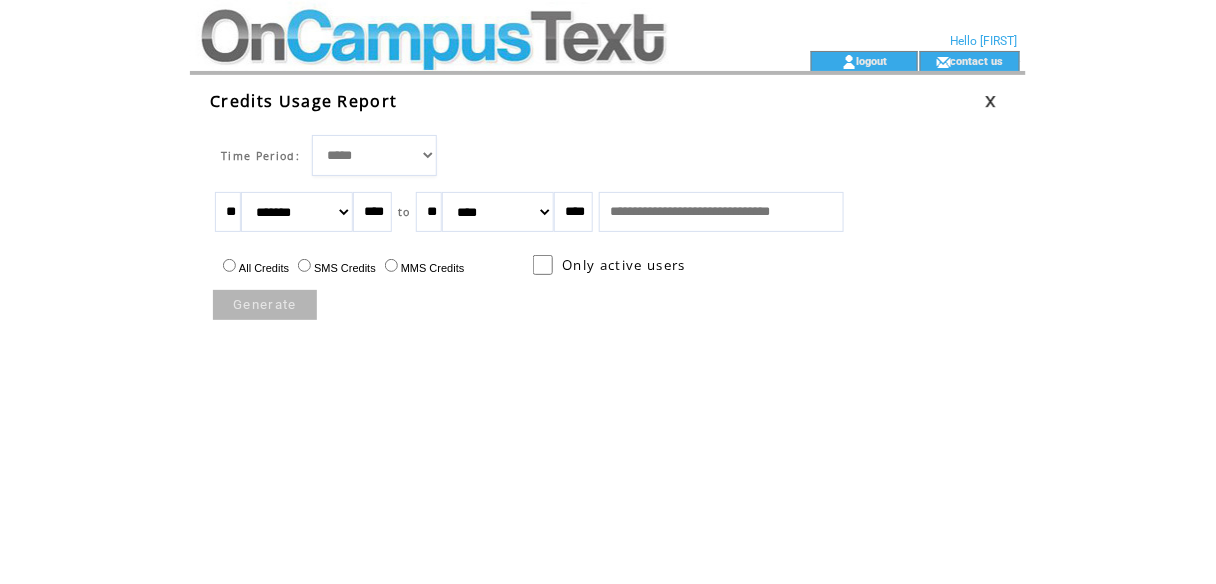 drag, startPoint x: 402, startPoint y: 212, endPoint x: 412, endPoint y: 213, distance: 10.049875 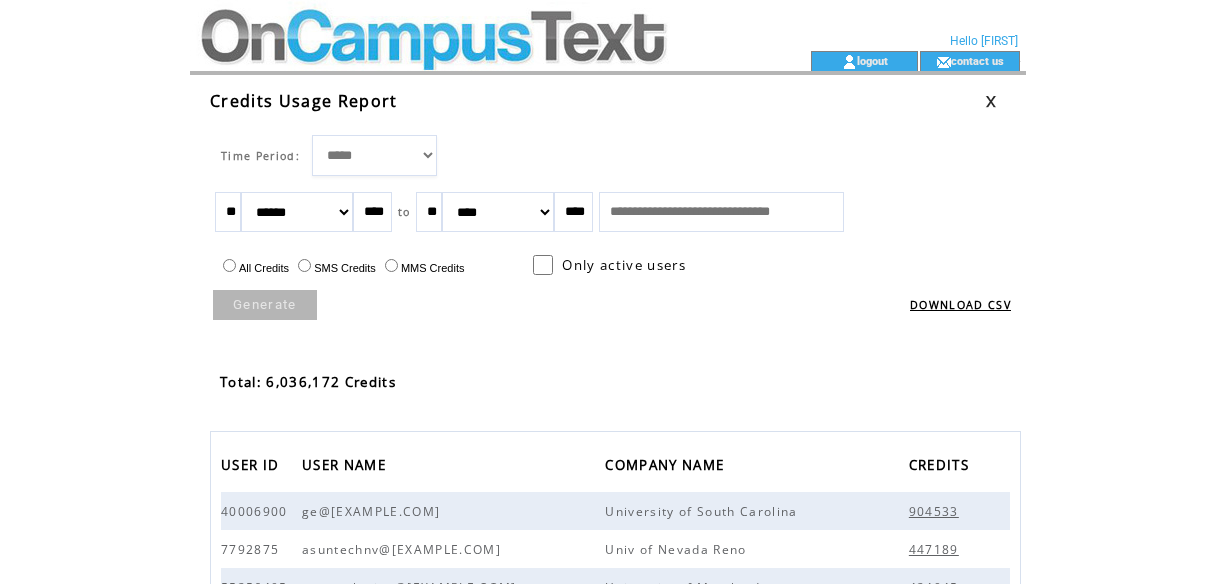 scroll, scrollTop: 0, scrollLeft: 0, axis: both 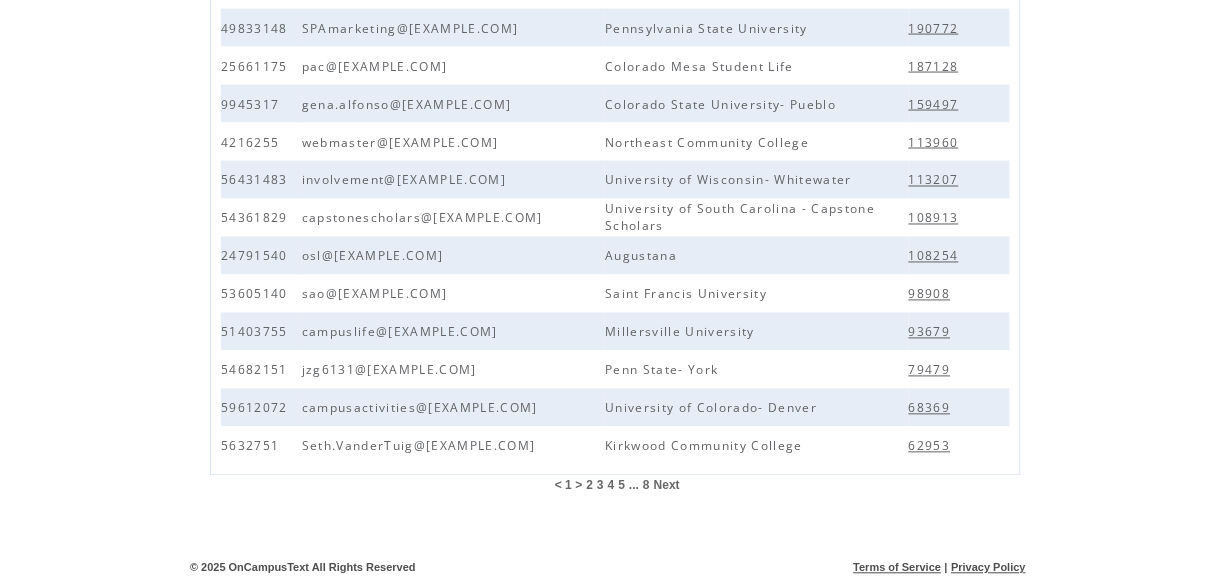 click on "4" at bounding box center (611, 486) 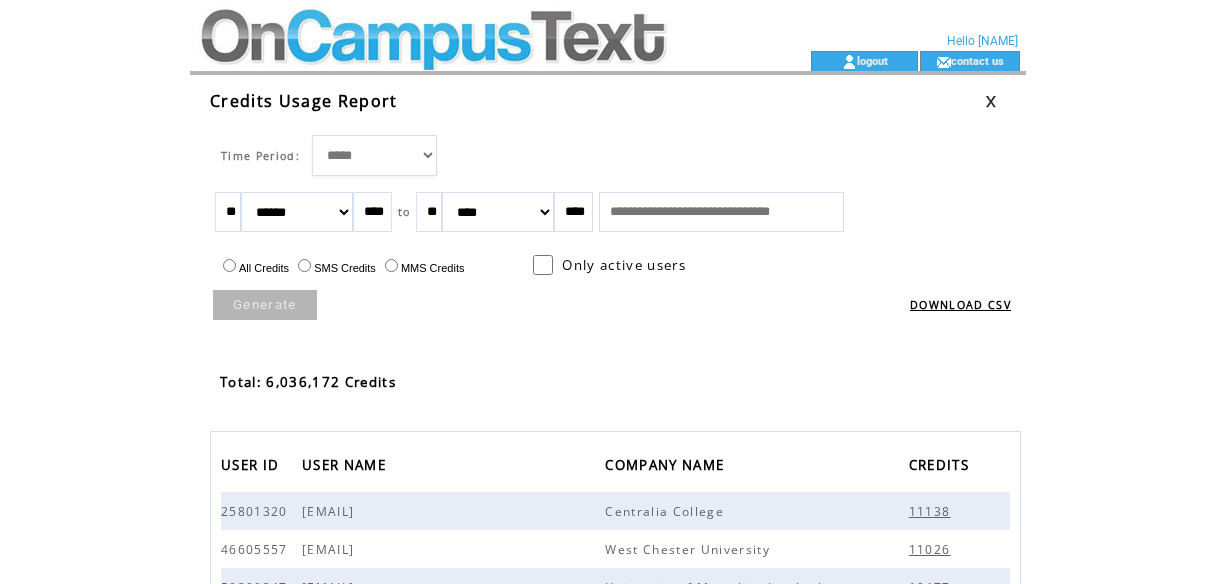 scroll, scrollTop: 0, scrollLeft: 0, axis: both 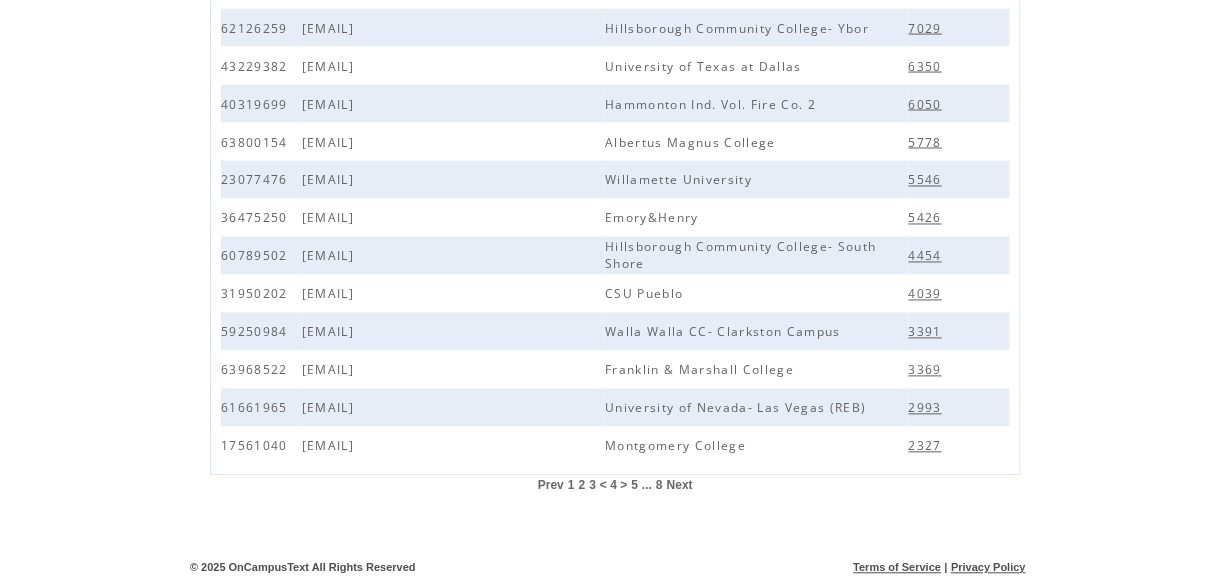 click on "5" at bounding box center (635, 486) 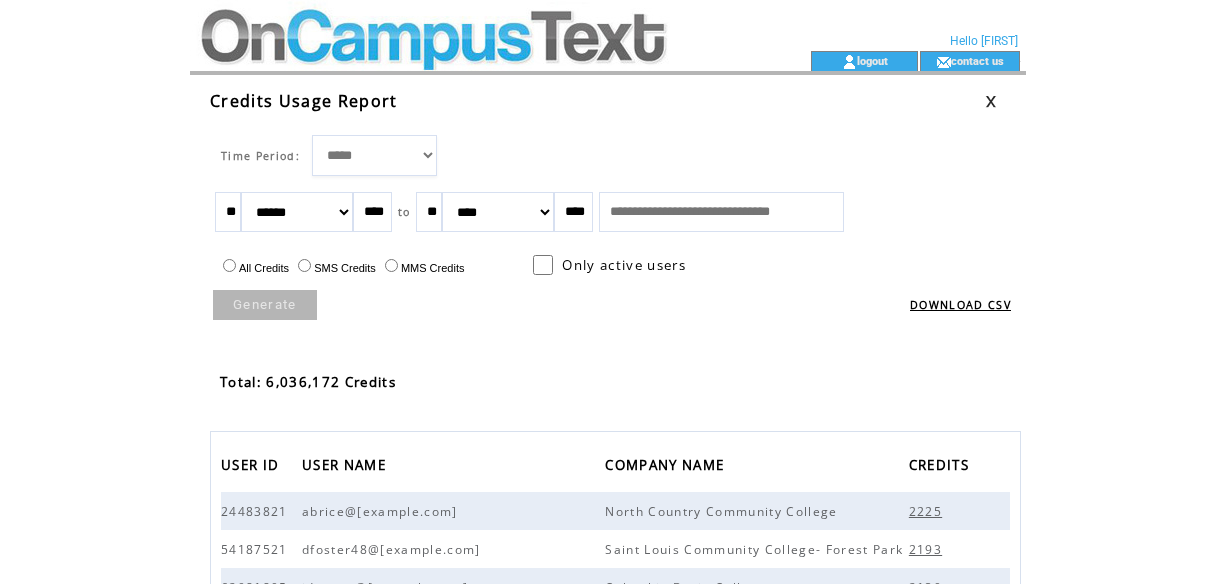 scroll, scrollTop: 0, scrollLeft: 0, axis: both 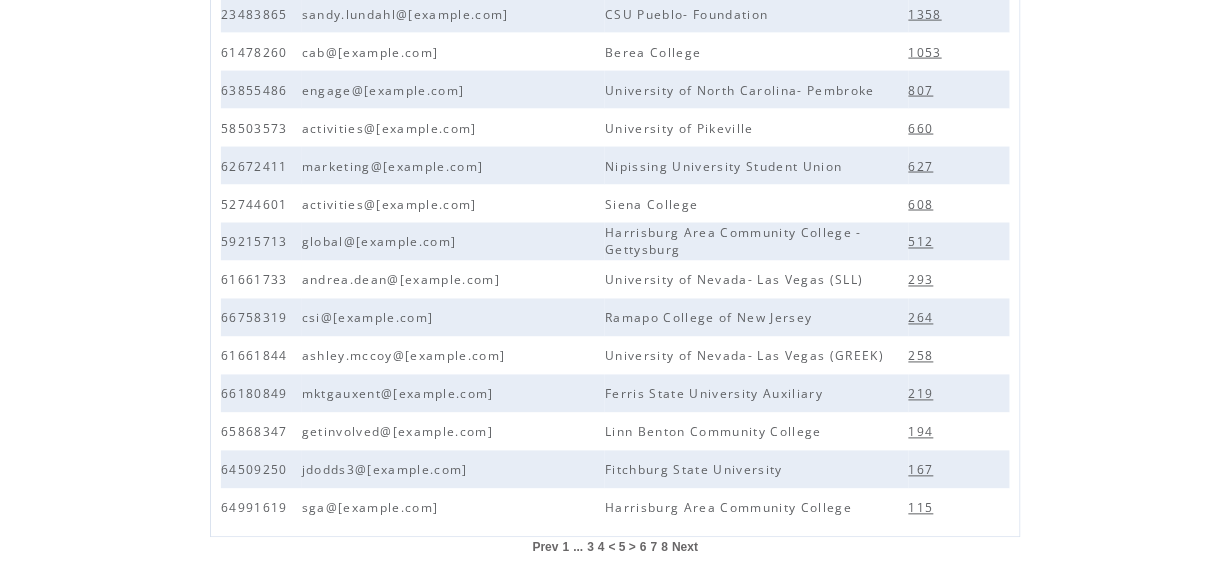click on "6" at bounding box center [643, 548] 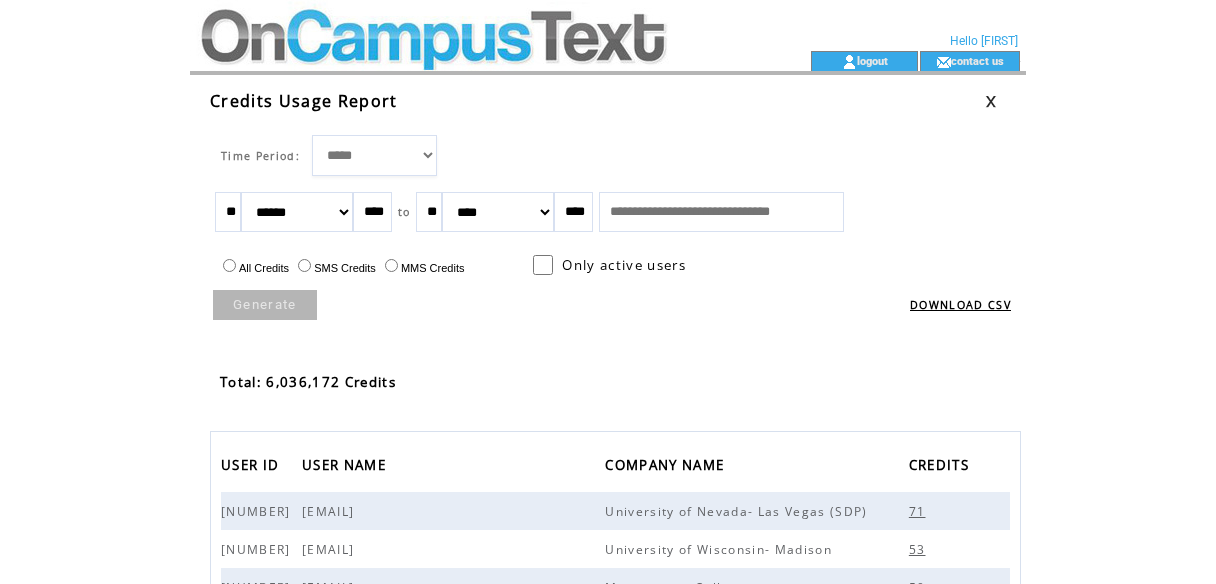 scroll, scrollTop: 0, scrollLeft: 0, axis: both 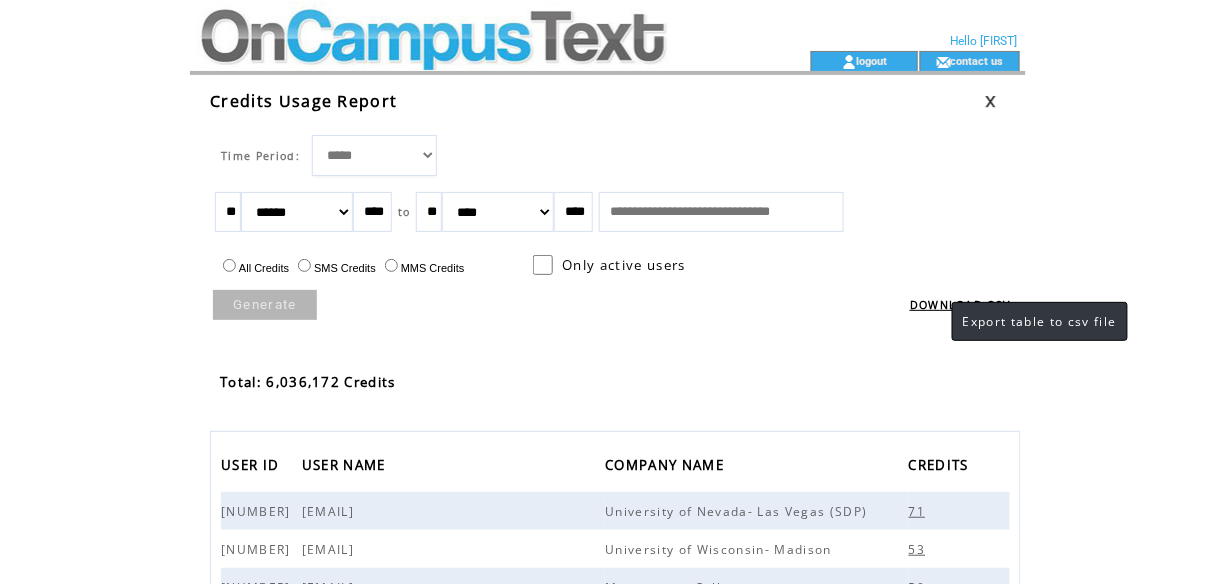 click on "DOWNLOAD CSV" at bounding box center (960, 305) 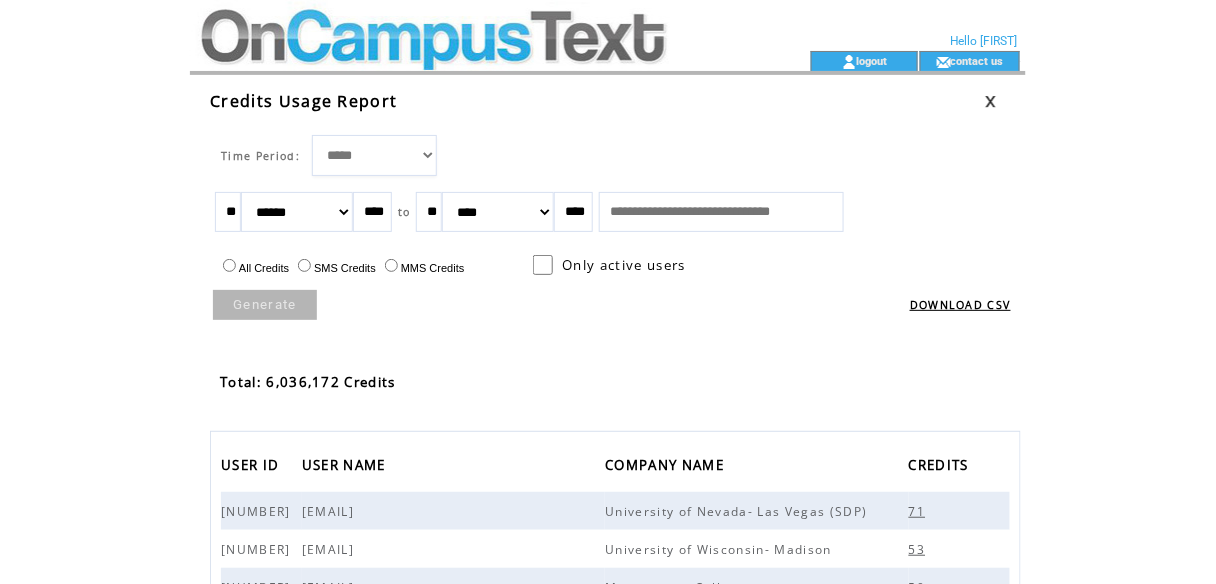click at bounding box center [464, 61] 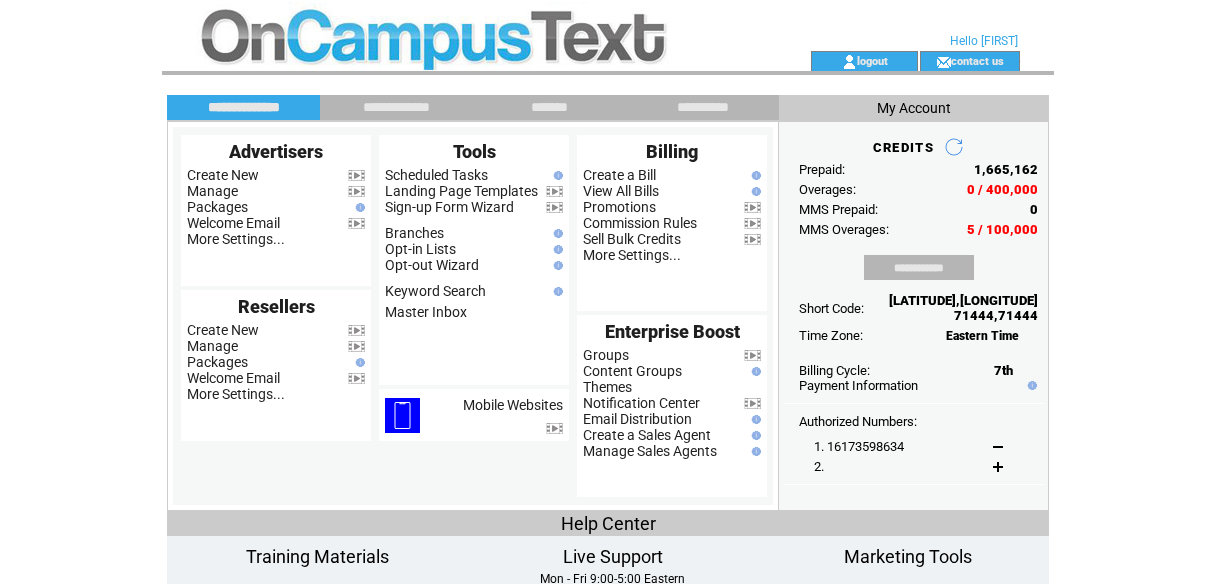 scroll, scrollTop: 0, scrollLeft: 0, axis: both 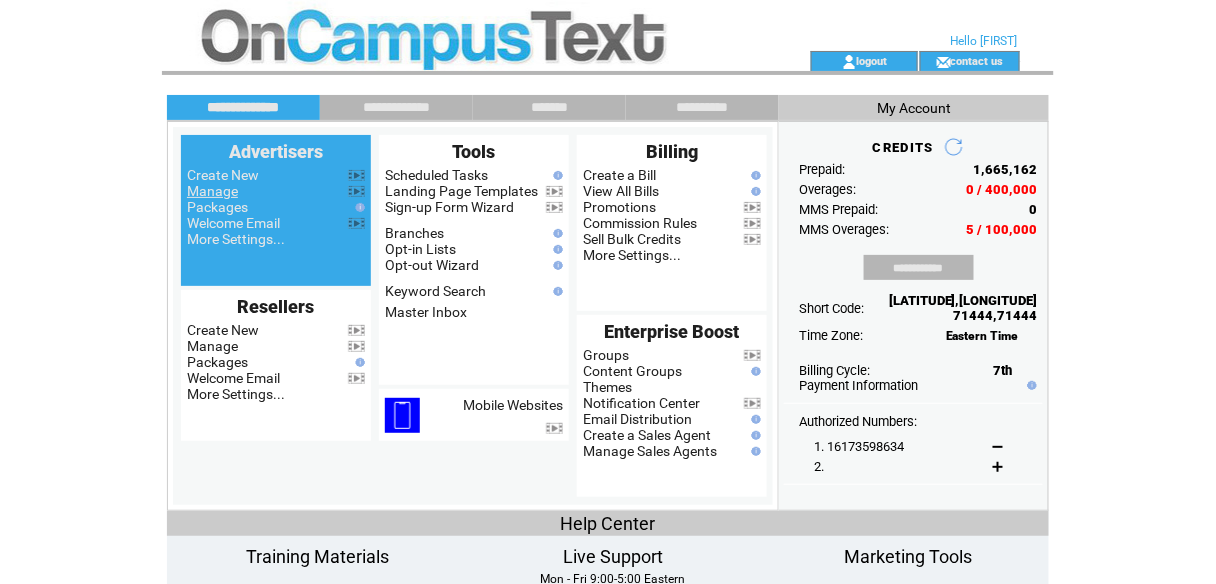 click on "Manage" at bounding box center [212, 191] 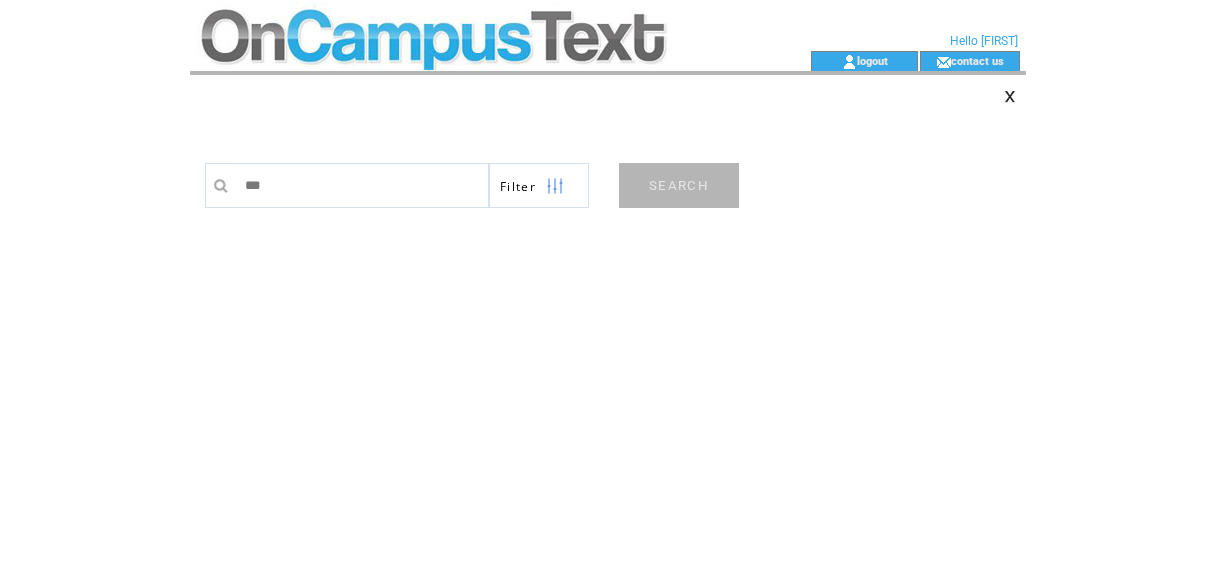 scroll, scrollTop: 0, scrollLeft: 0, axis: both 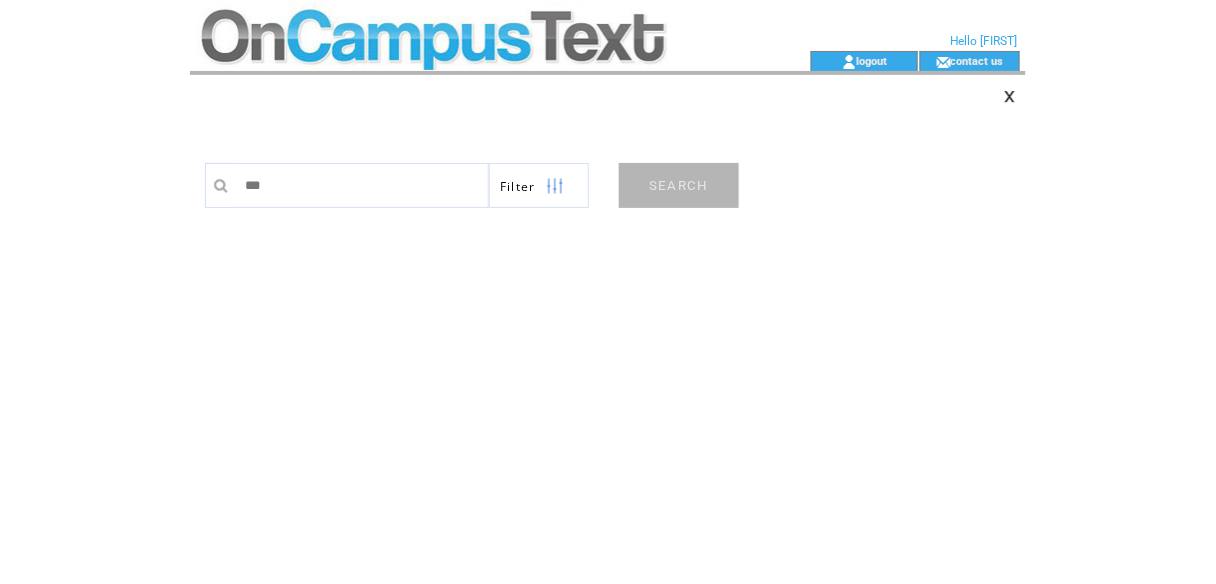 type on "**********" 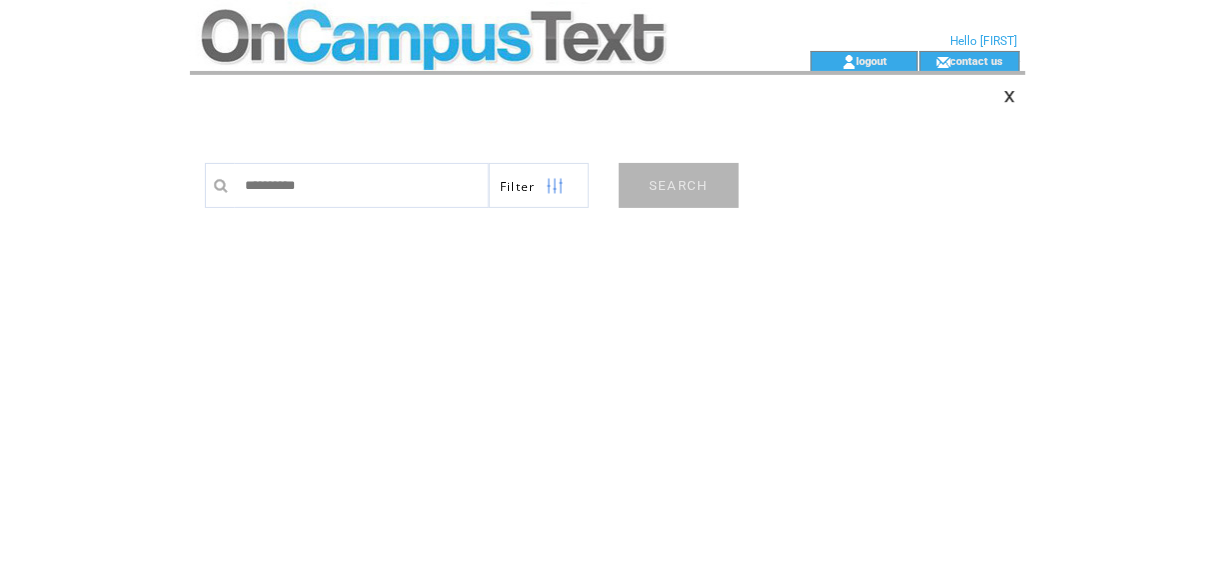 click on "SEARCH" at bounding box center [679, 185] 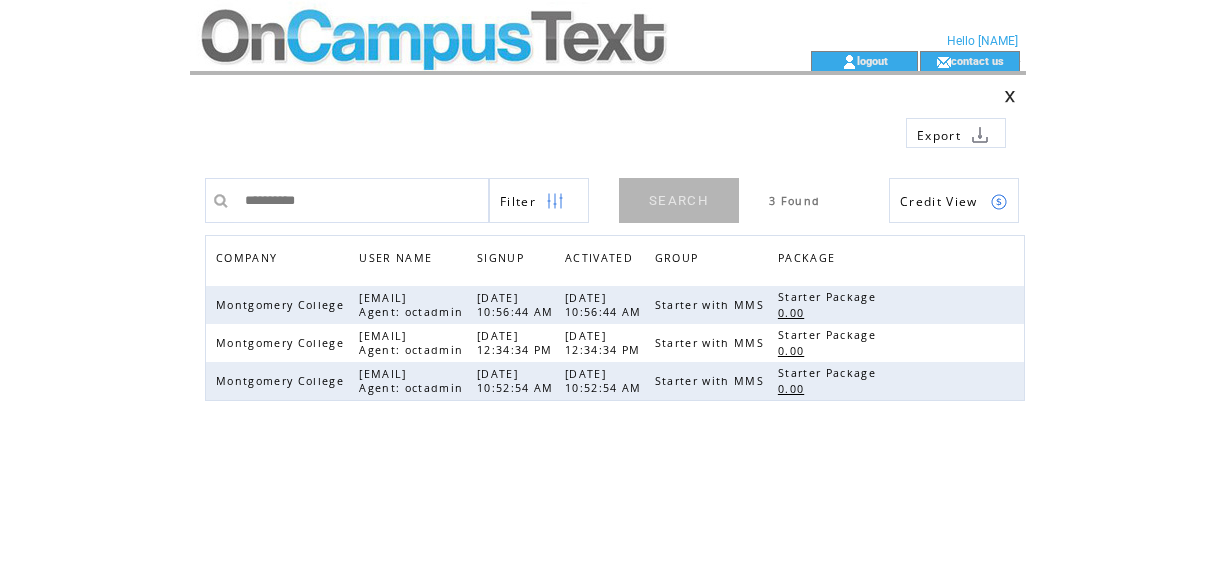 scroll, scrollTop: 0, scrollLeft: 0, axis: both 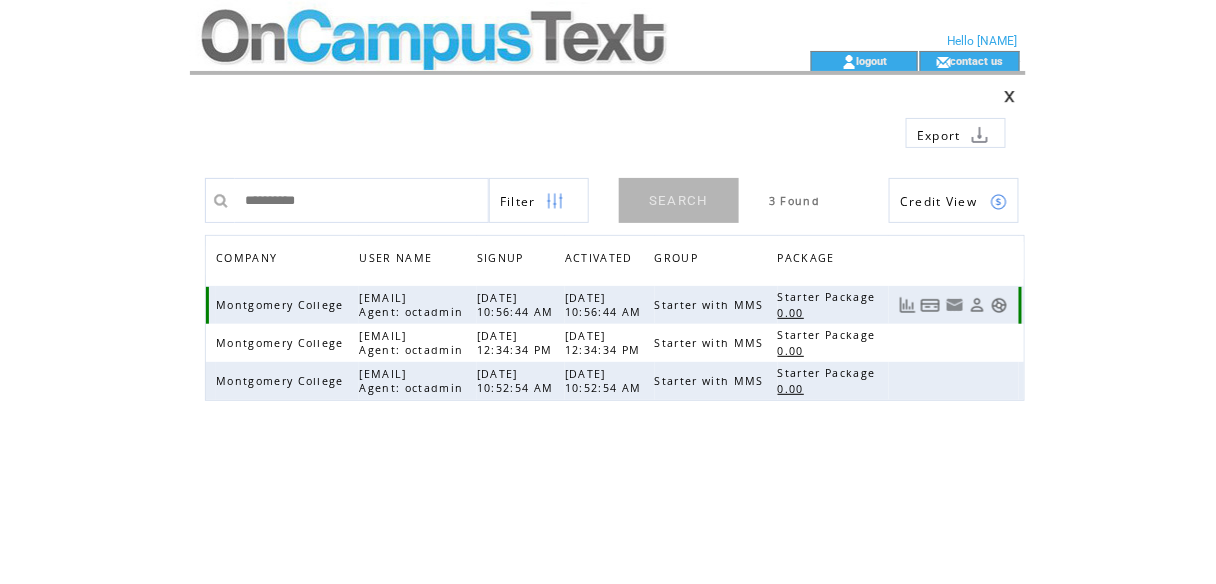 click at bounding box center (999, 305) 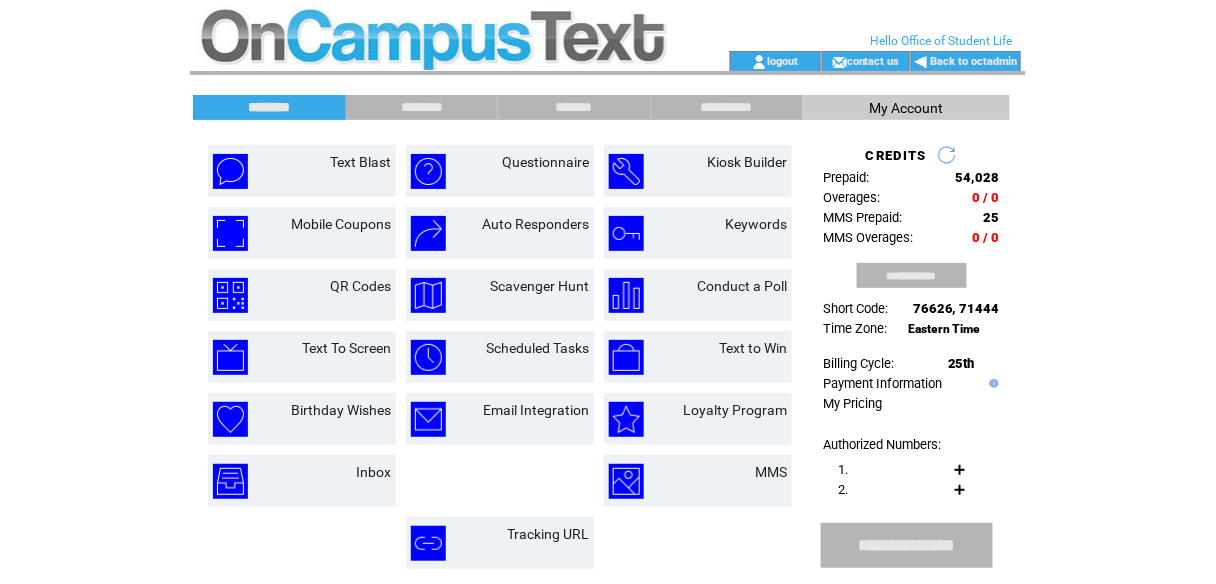 scroll, scrollTop: 0, scrollLeft: 0, axis: both 